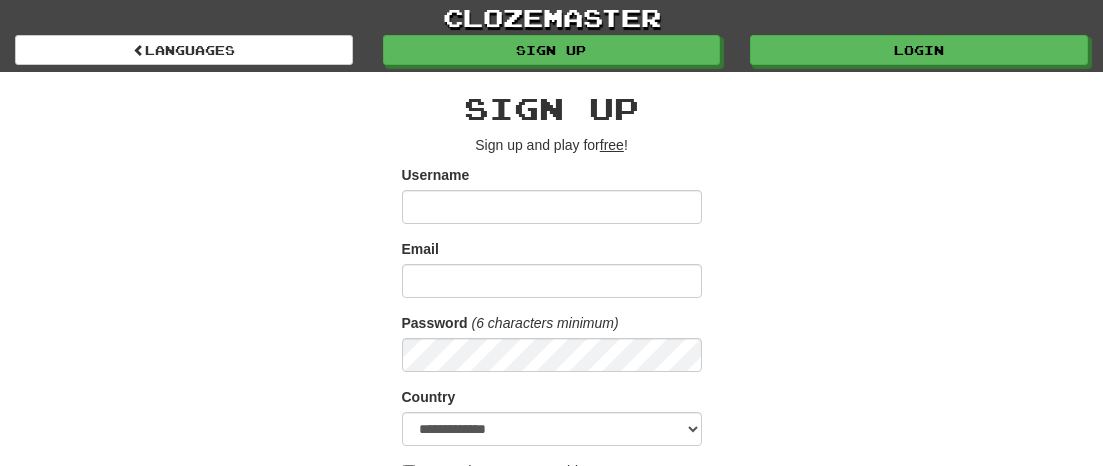 scroll, scrollTop: 0, scrollLeft: 0, axis: both 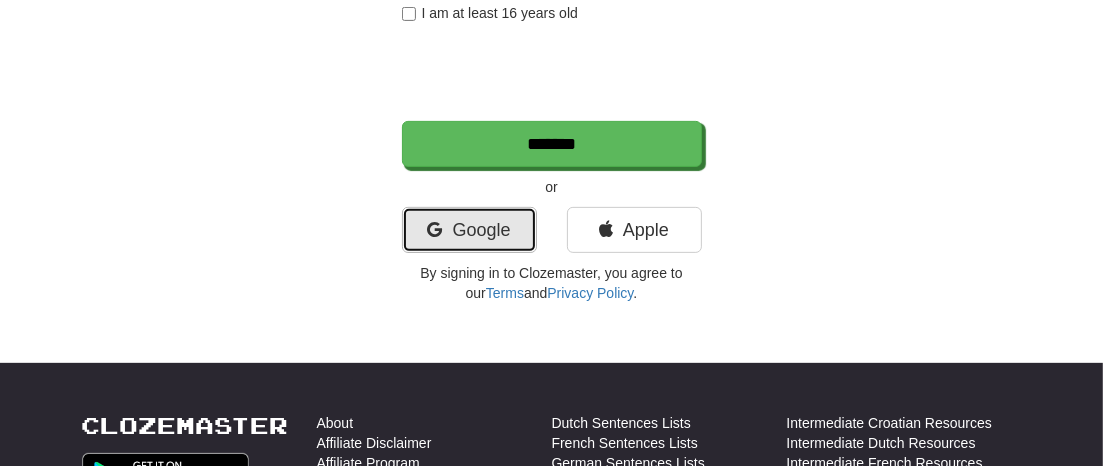 click on "Google" at bounding box center [469, 230] 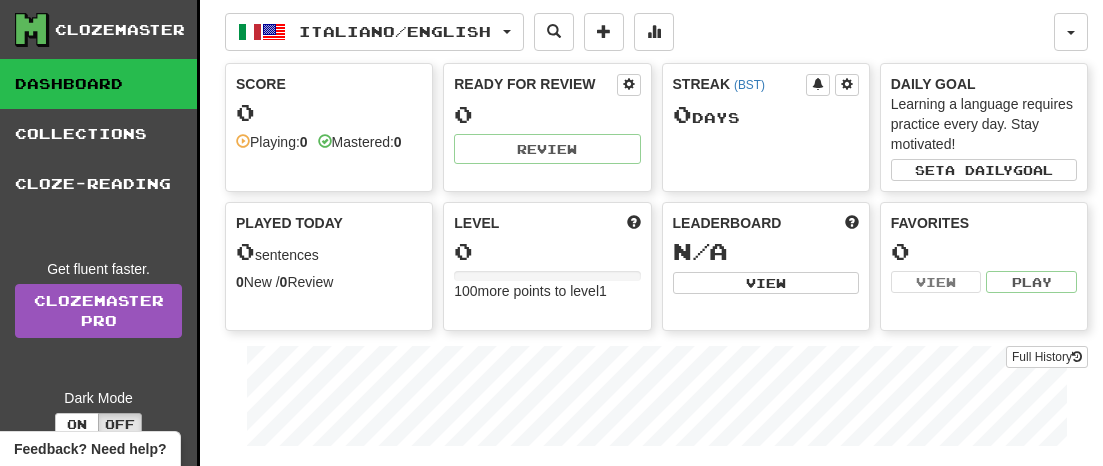 scroll, scrollTop: 0, scrollLeft: 0, axis: both 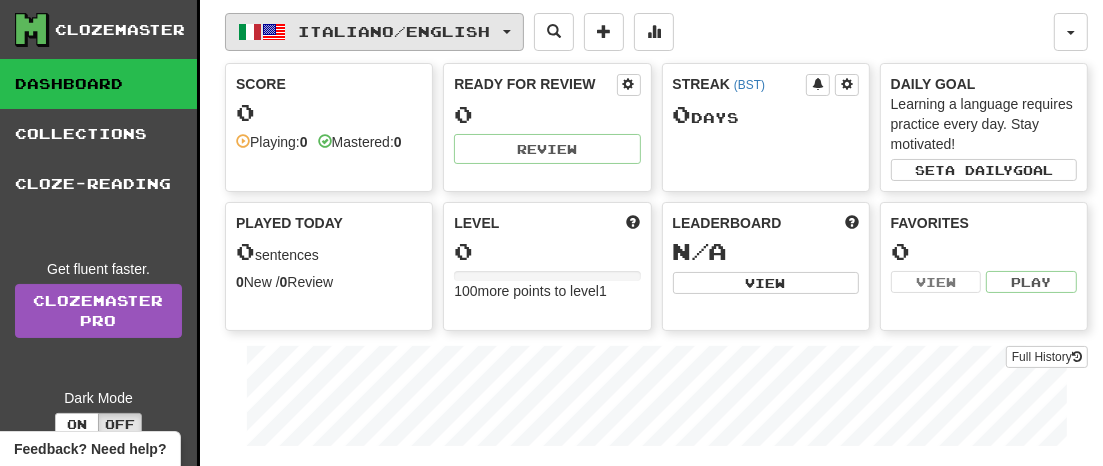 click on "Italiano  /  English" at bounding box center (374, 32) 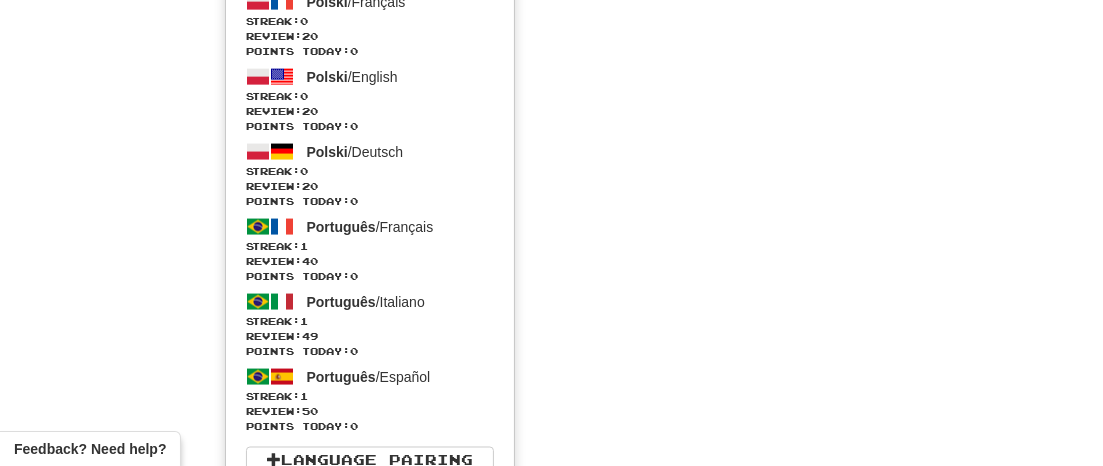scroll, scrollTop: 2119, scrollLeft: 0, axis: vertical 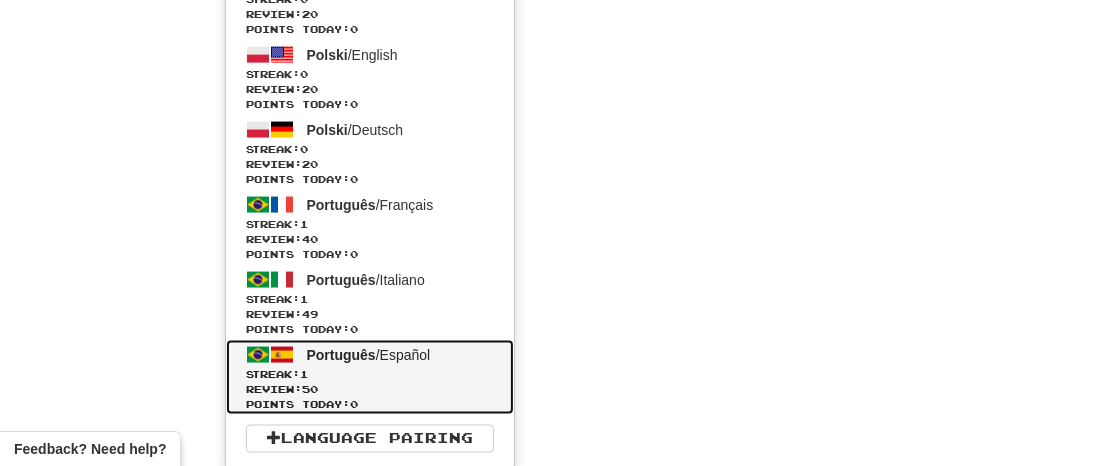 click on "Português" at bounding box center [341, 355] 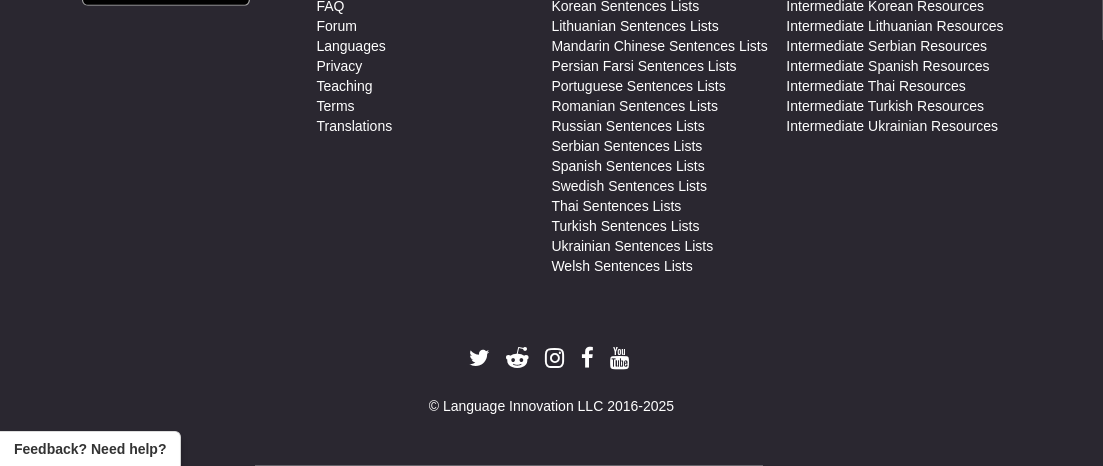scroll, scrollTop: 971, scrollLeft: 0, axis: vertical 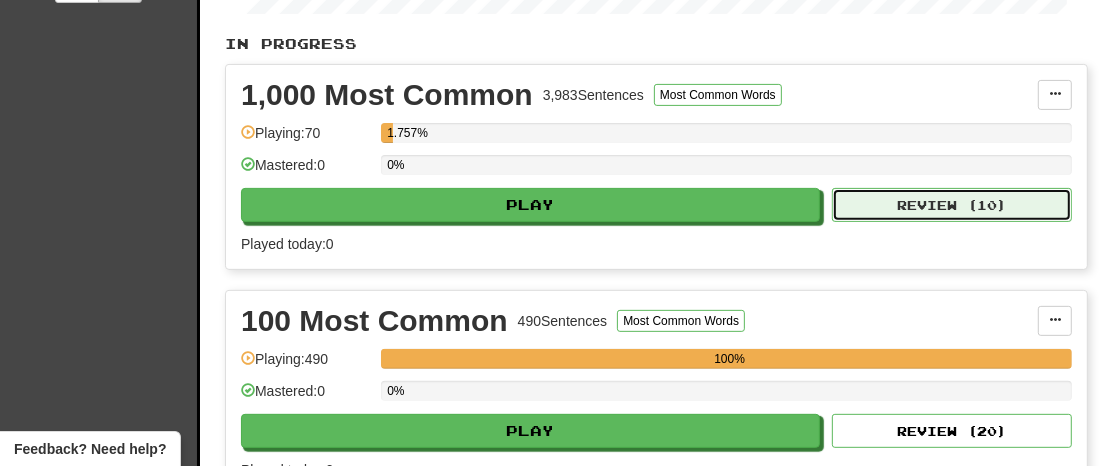 click on "Review ( 10 )" at bounding box center [952, 205] 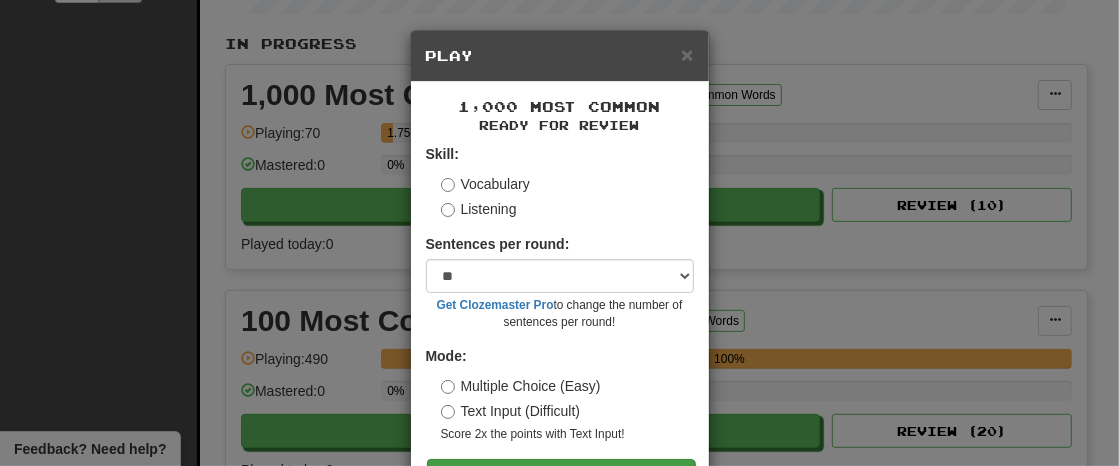 click on "Skill: Vocabulary Listening Sentences per round: * ** ** ** ** ** *** ******** Get Clozemaster Pro  to change the number of sentences per round! Mode: Multiple Choice (Easy) Text Input (Difficult) Score 2x the points with Text Input ! Go" at bounding box center [560, 318] 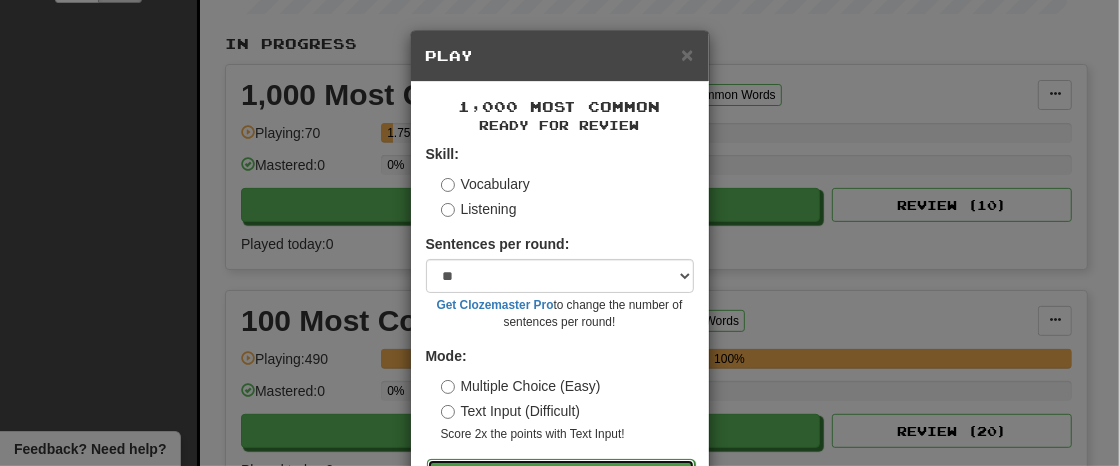 click on "Go" at bounding box center (561, 476) 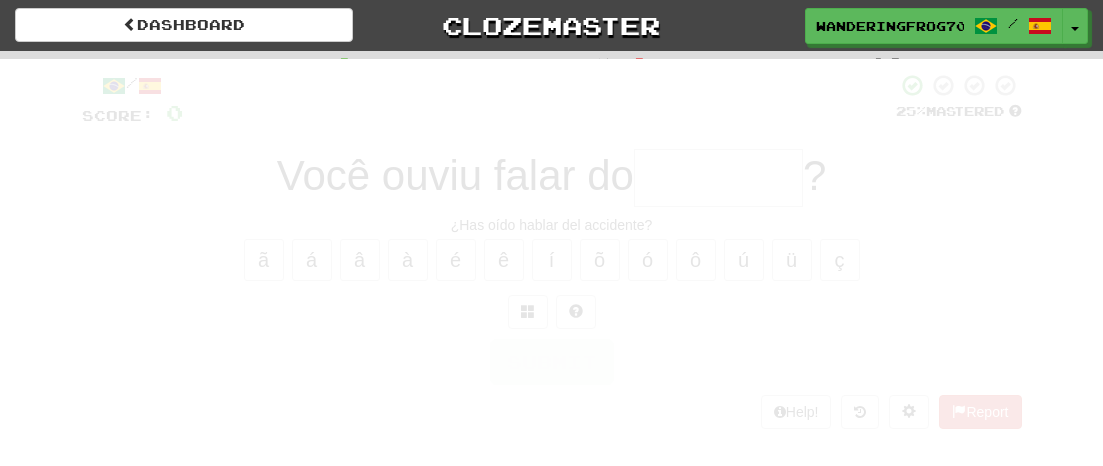 scroll, scrollTop: 0, scrollLeft: 0, axis: both 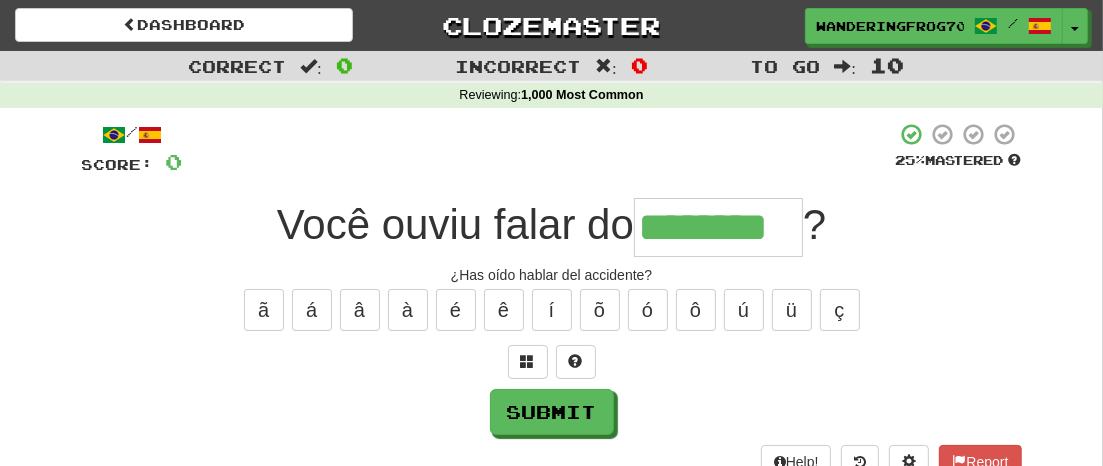 type on "********" 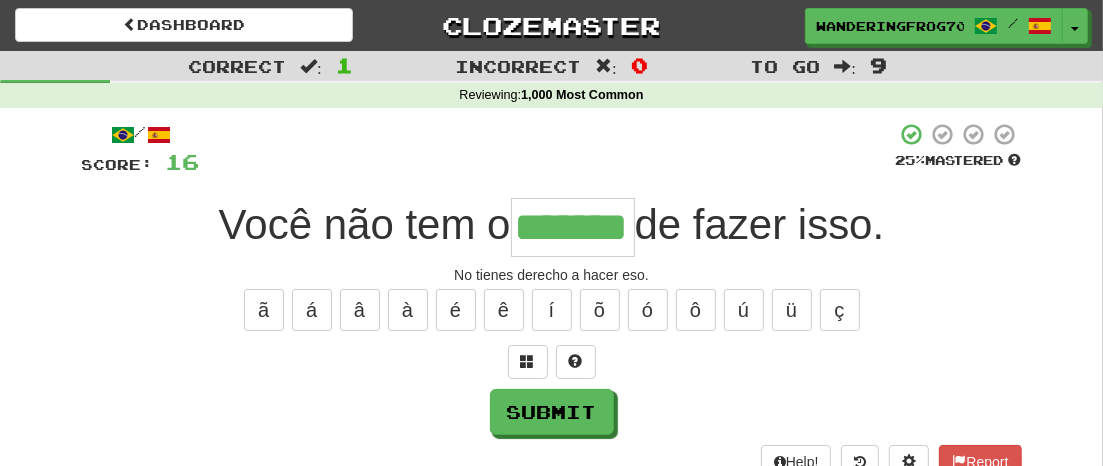 type on "*******" 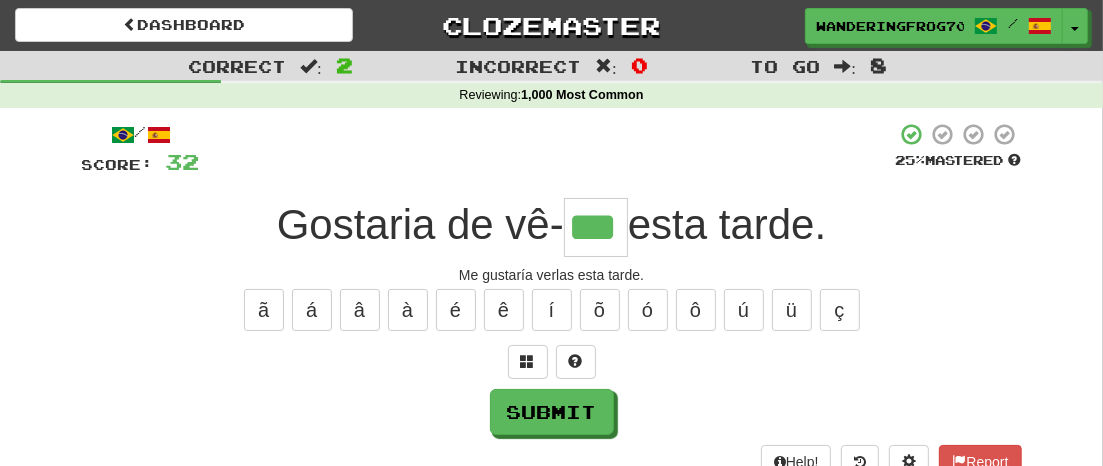 type on "***" 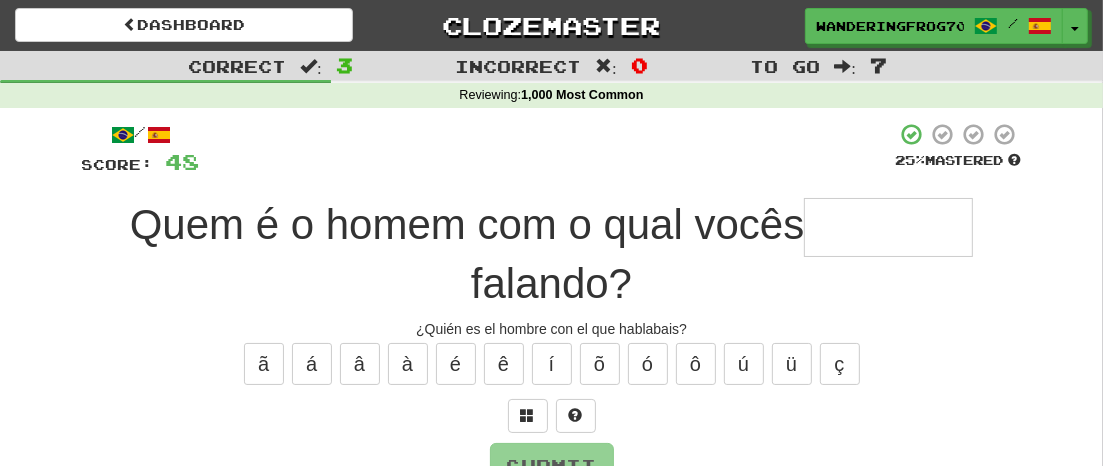 type on "*" 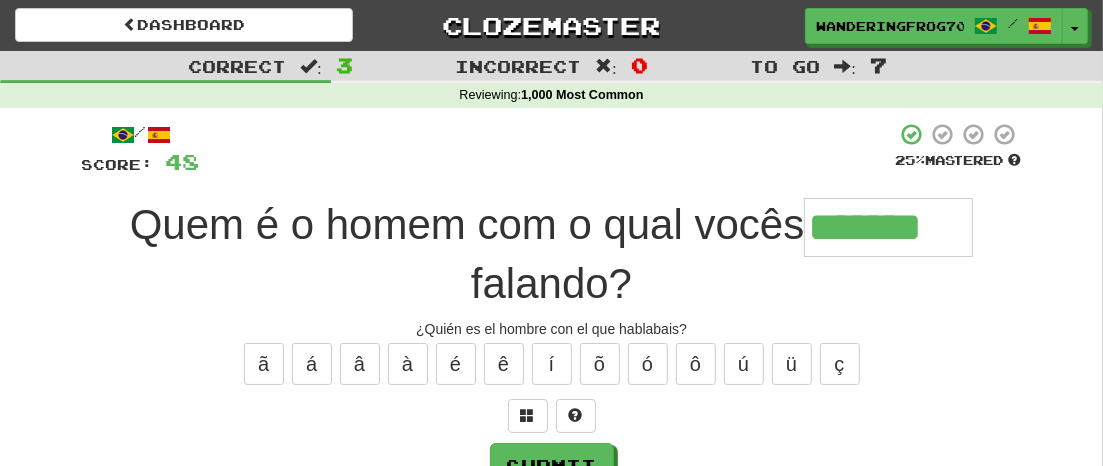 type on "*******" 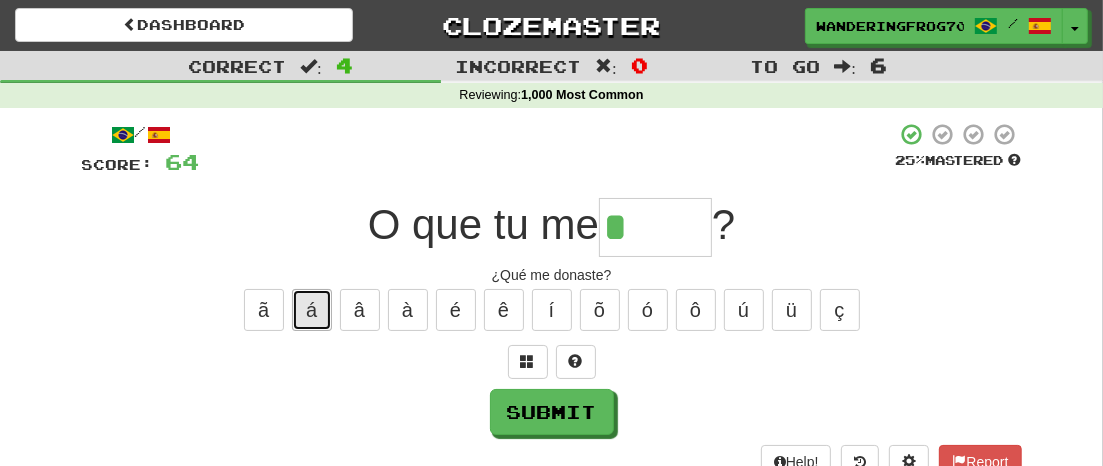 click on "á" at bounding box center [312, 310] 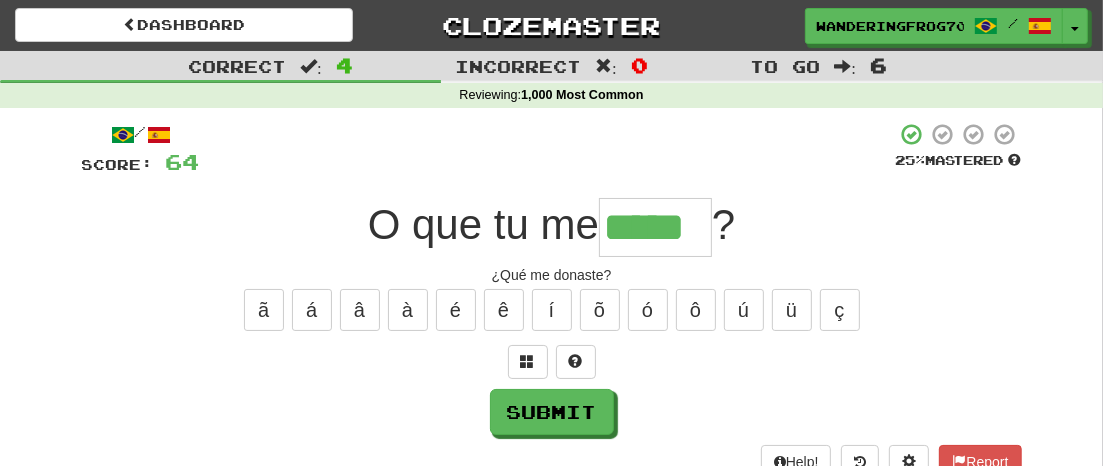type on "*****" 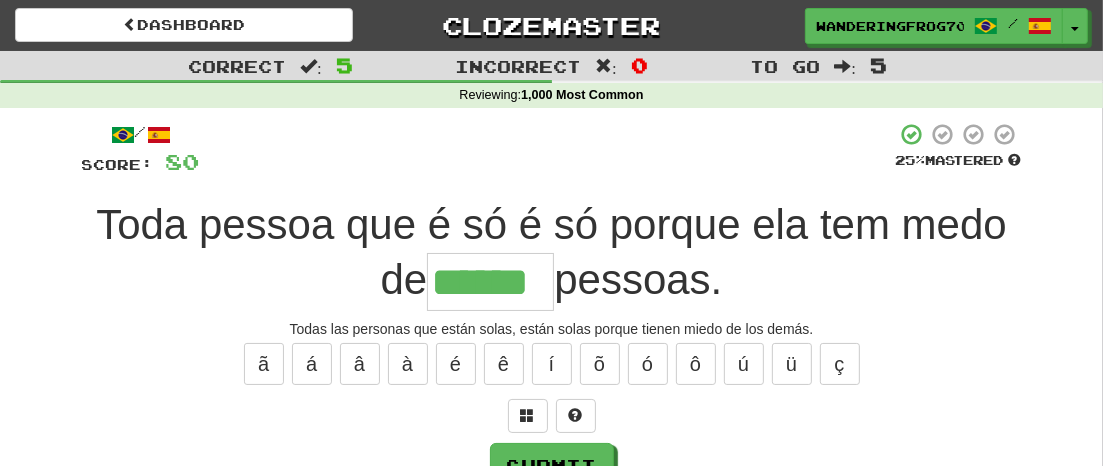 type on "******" 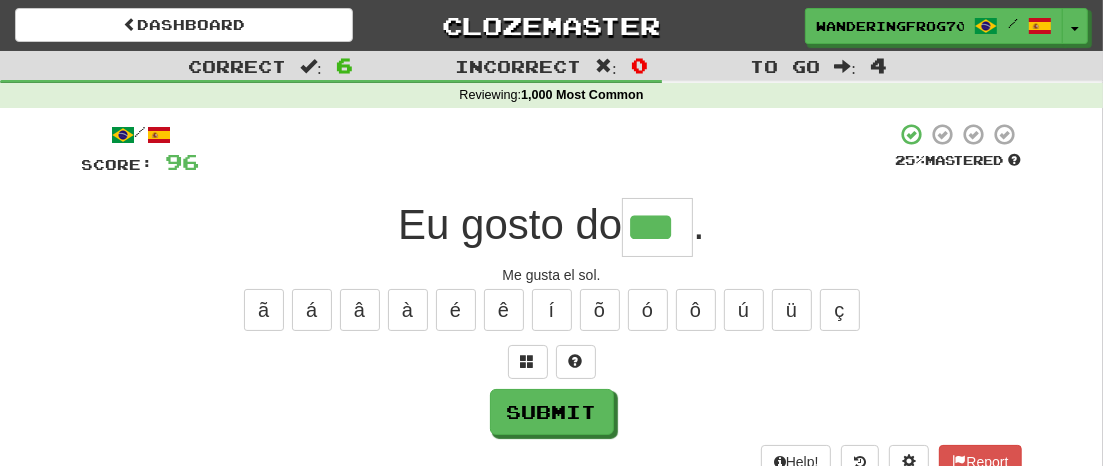 type on "***" 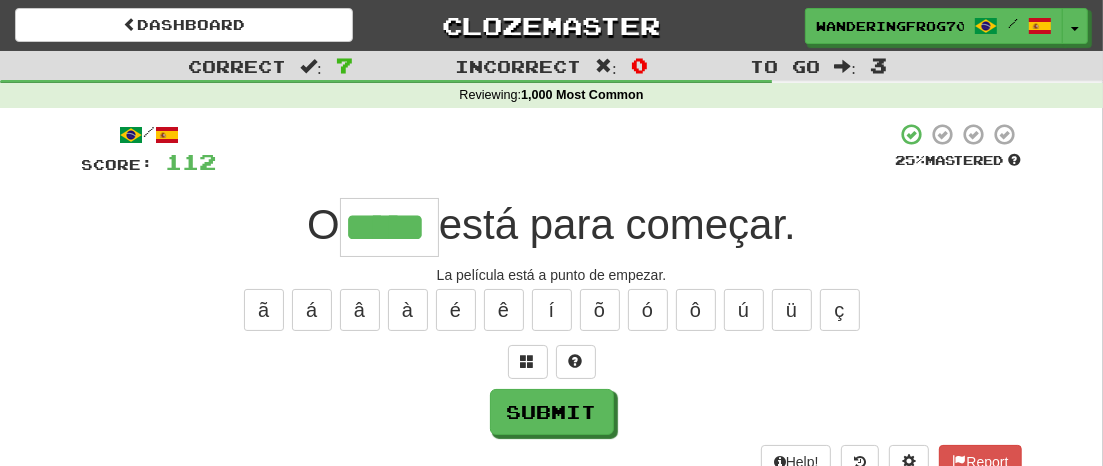 type on "*****" 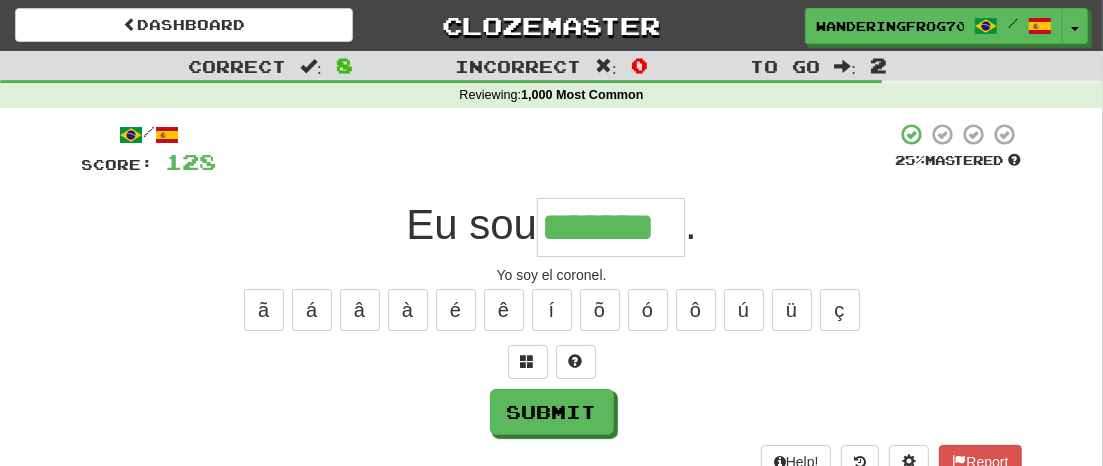 type on "*******" 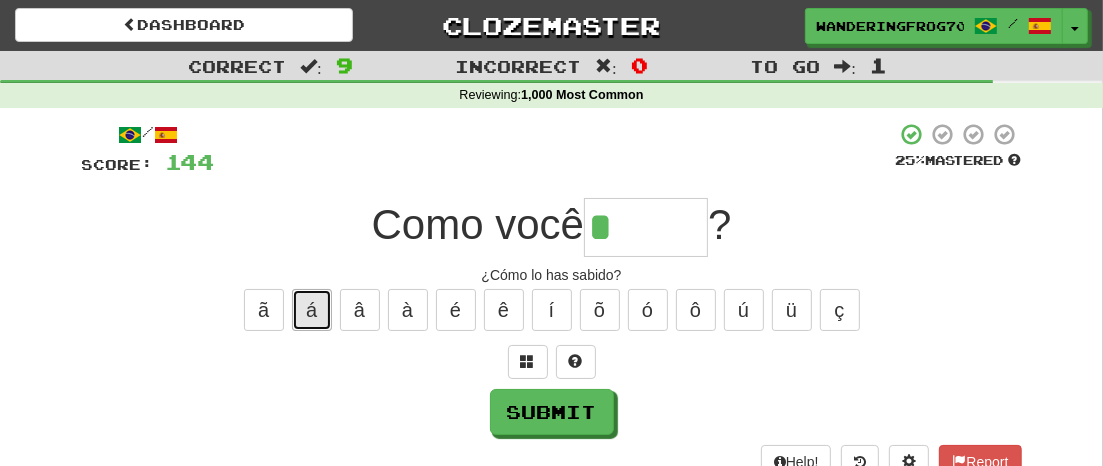 click on "á" at bounding box center [312, 310] 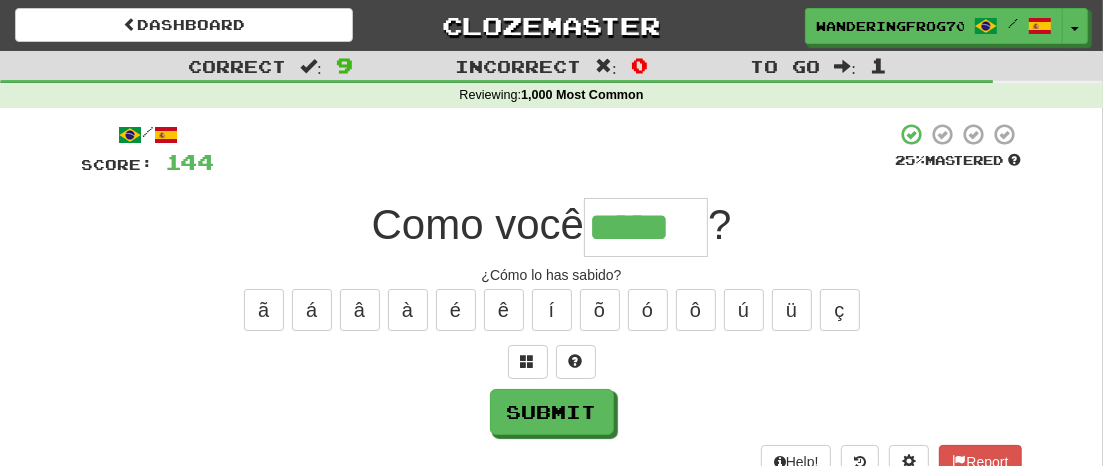 type on "*****" 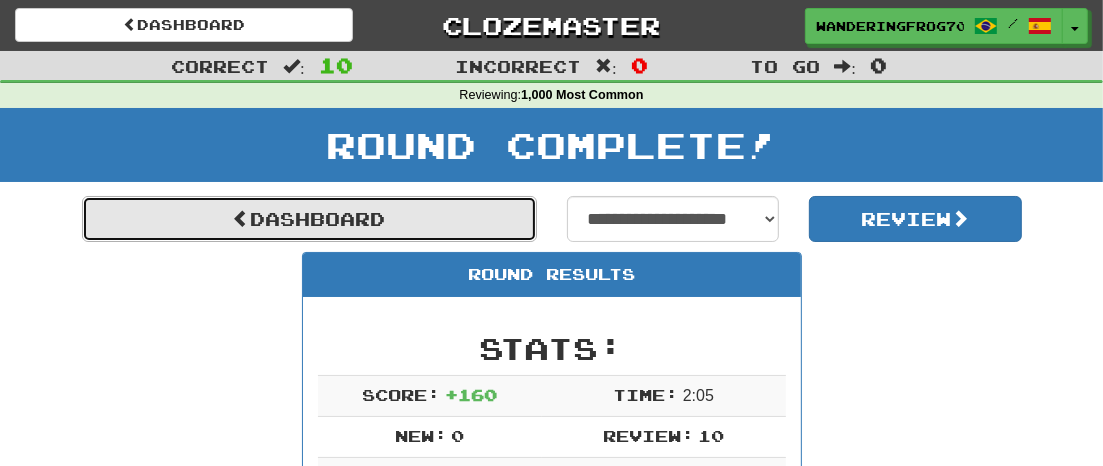 click on "Dashboard" at bounding box center (309, 219) 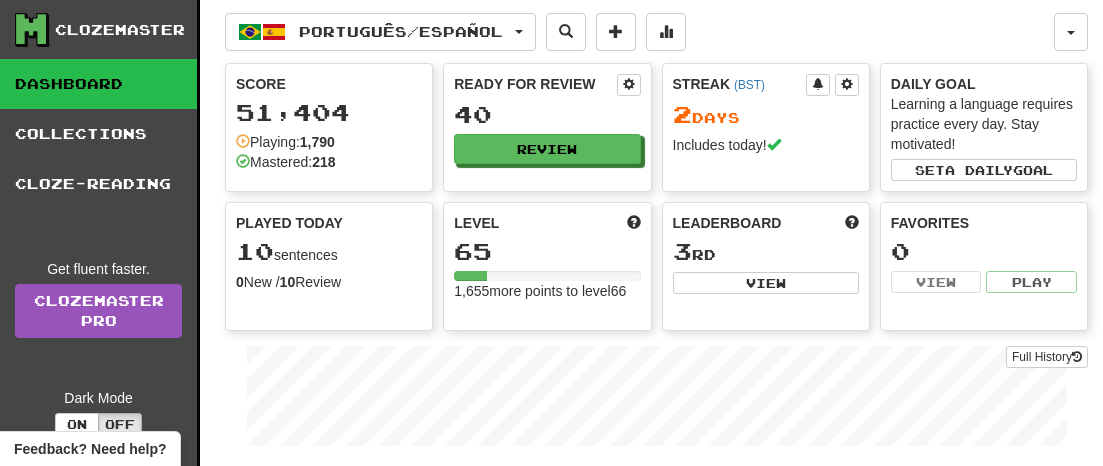 scroll, scrollTop: 0, scrollLeft: 0, axis: both 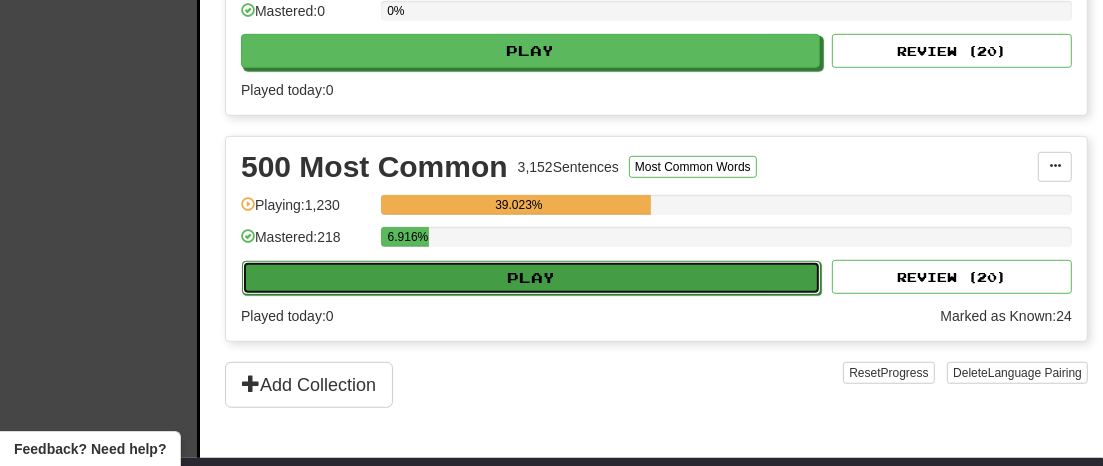 click on "Play" at bounding box center [531, 278] 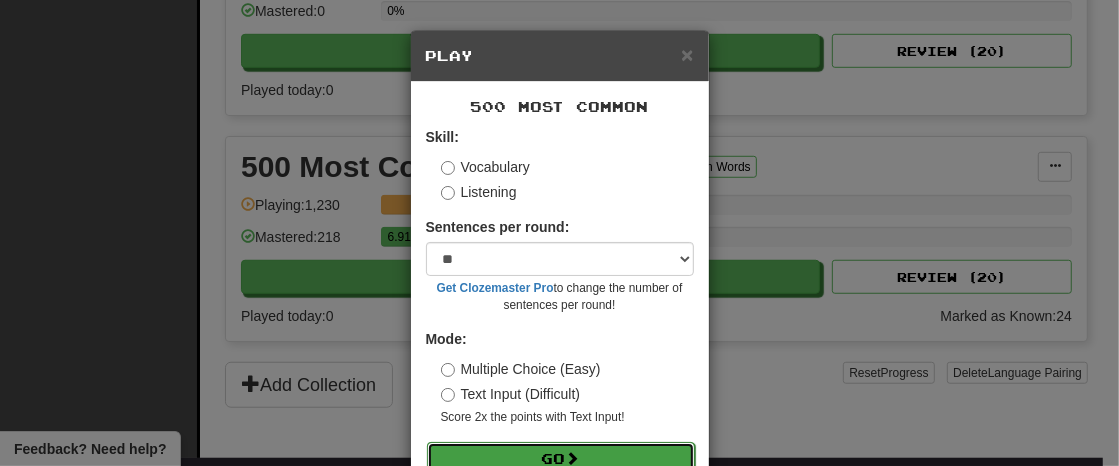 click on "Go" at bounding box center [561, 459] 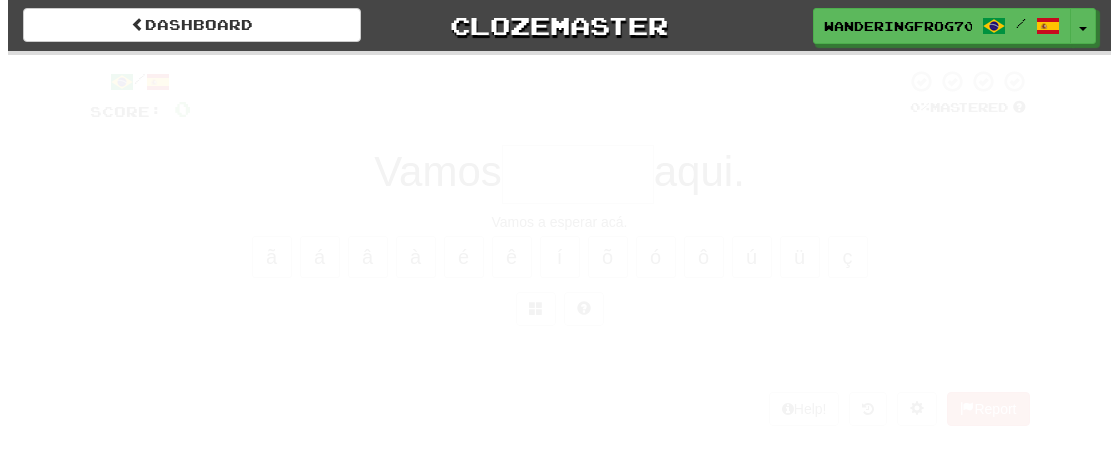scroll, scrollTop: 0, scrollLeft: 0, axis: both 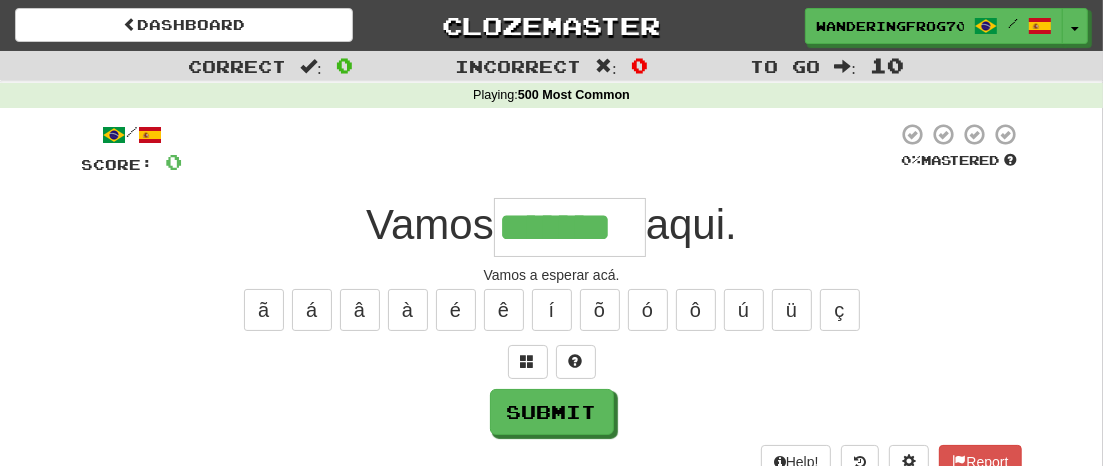 type on "*******" 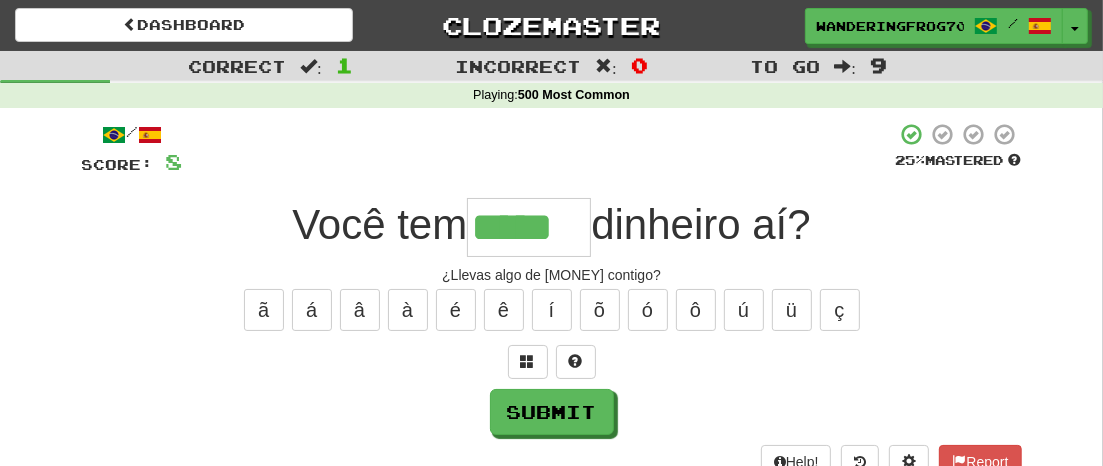 type on "*****" 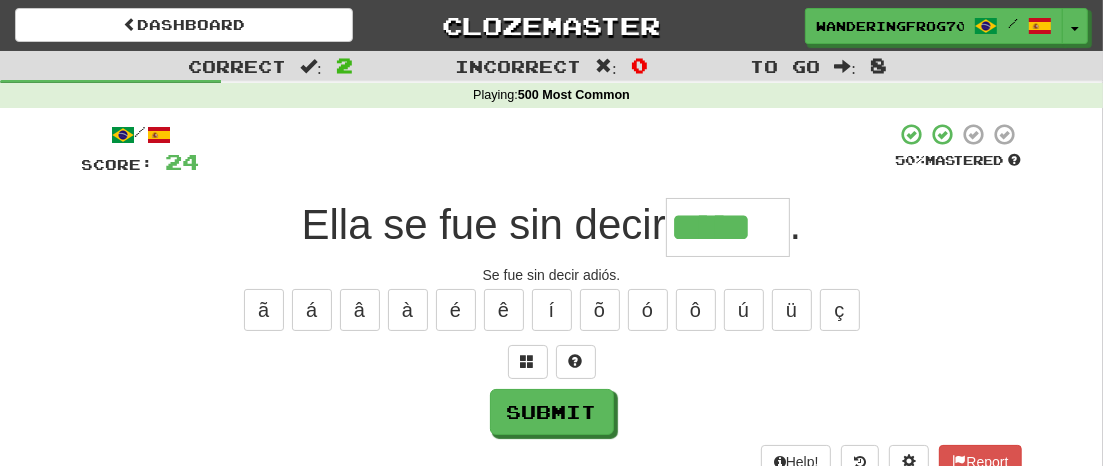 type on "*****" 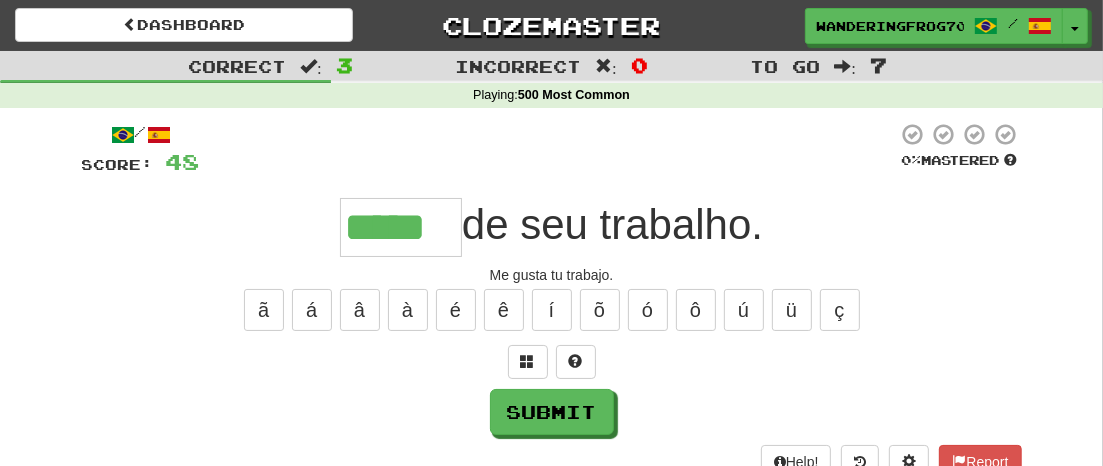 type on "*****" 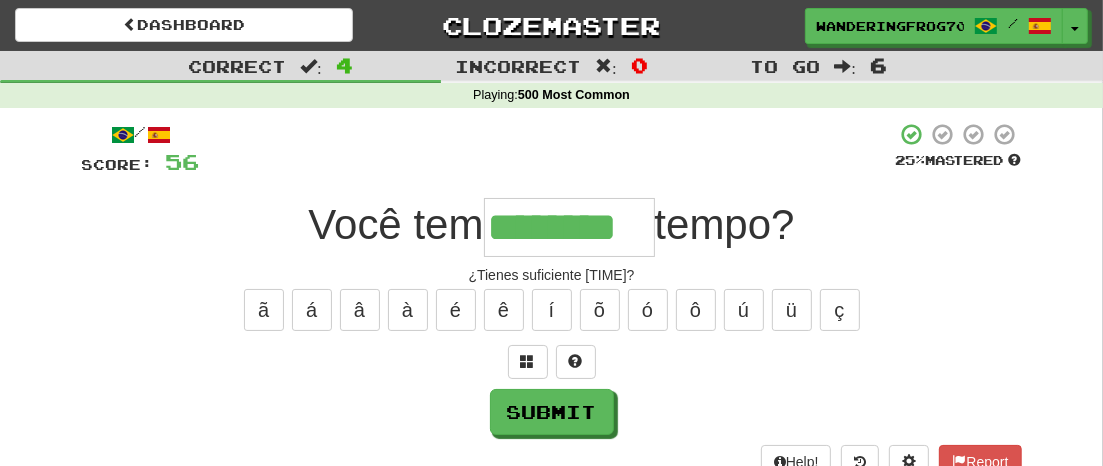 type on "********" 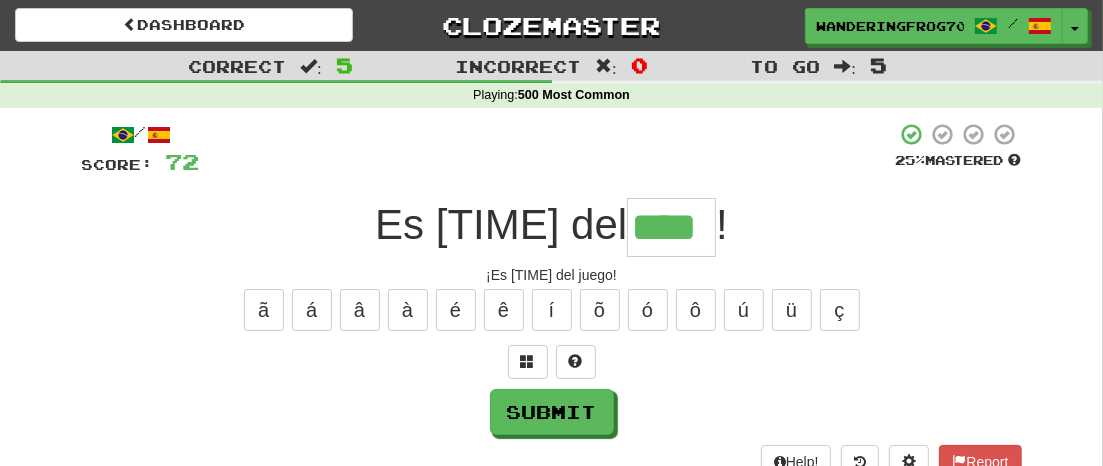 type on "****" 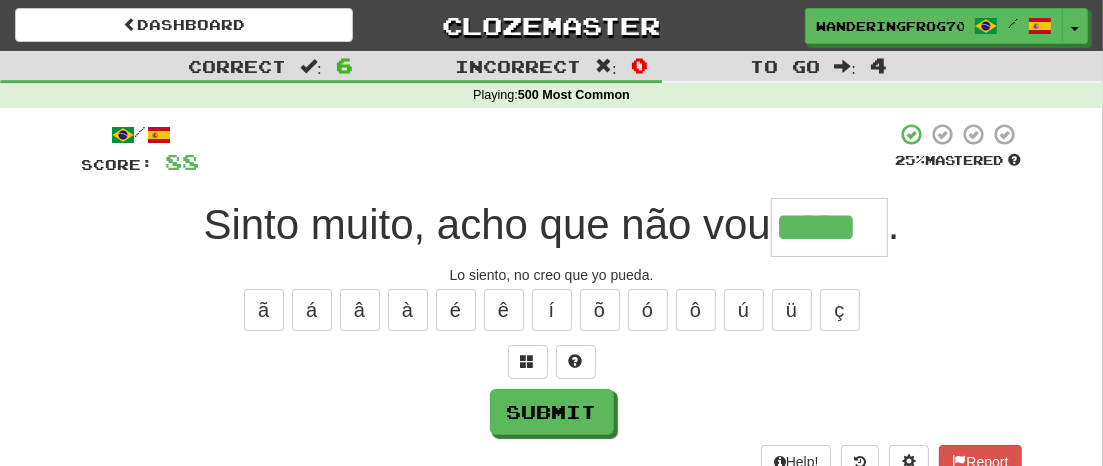 type on "*****" 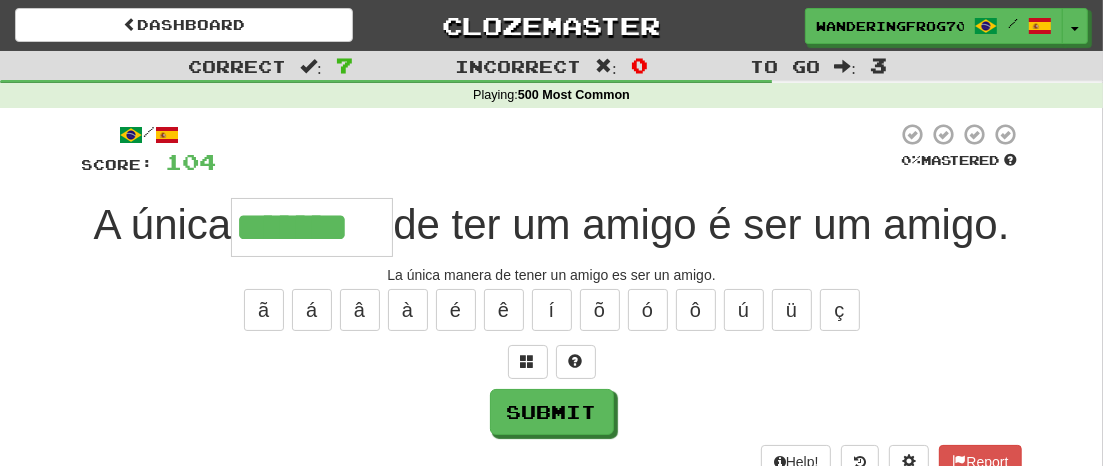 type on "*******" 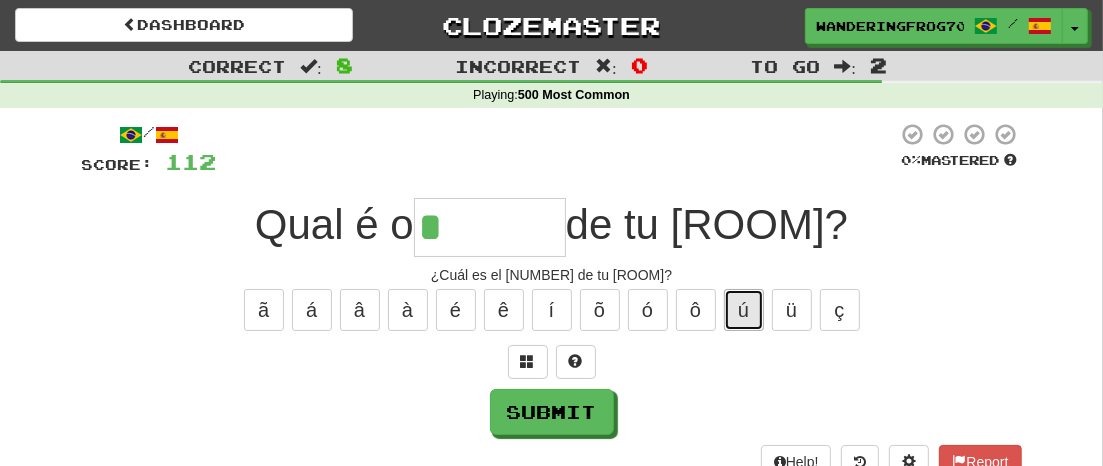 click on "ú" at bounding box center (744, 310) 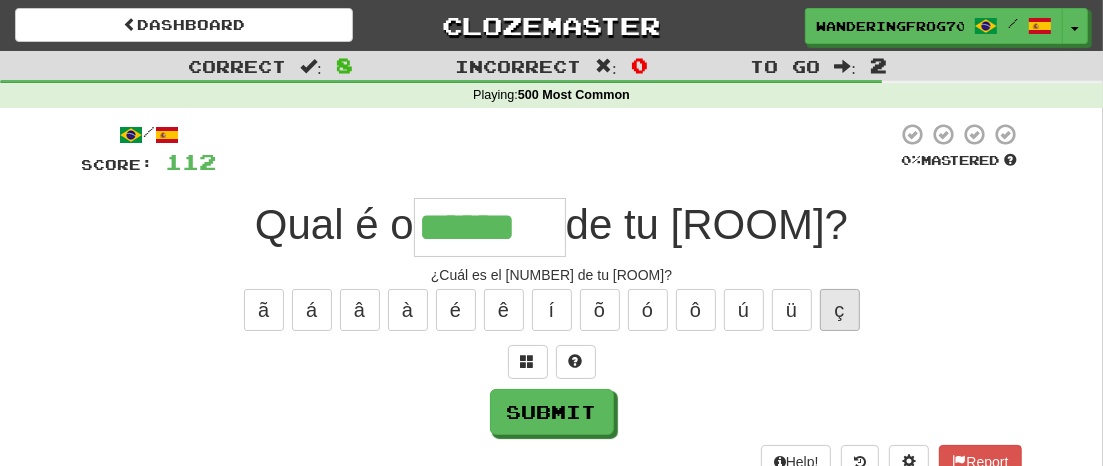 type on "******" 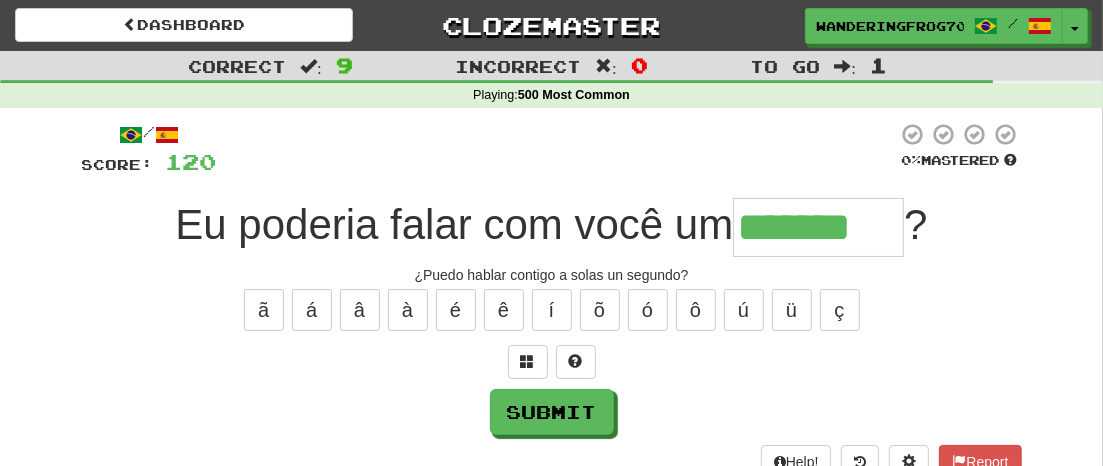 type on "*******" 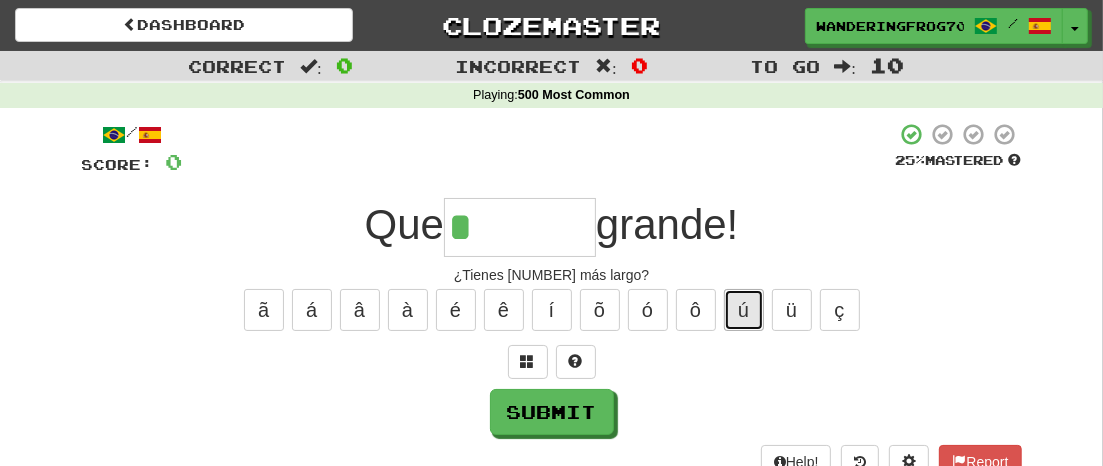 click on "ú" at bounding box center [744, 310] 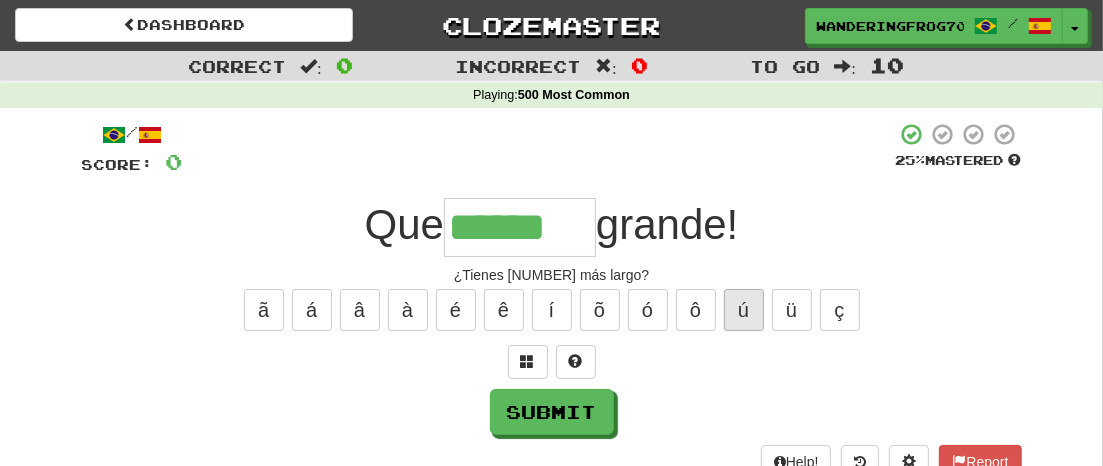 type on "******" 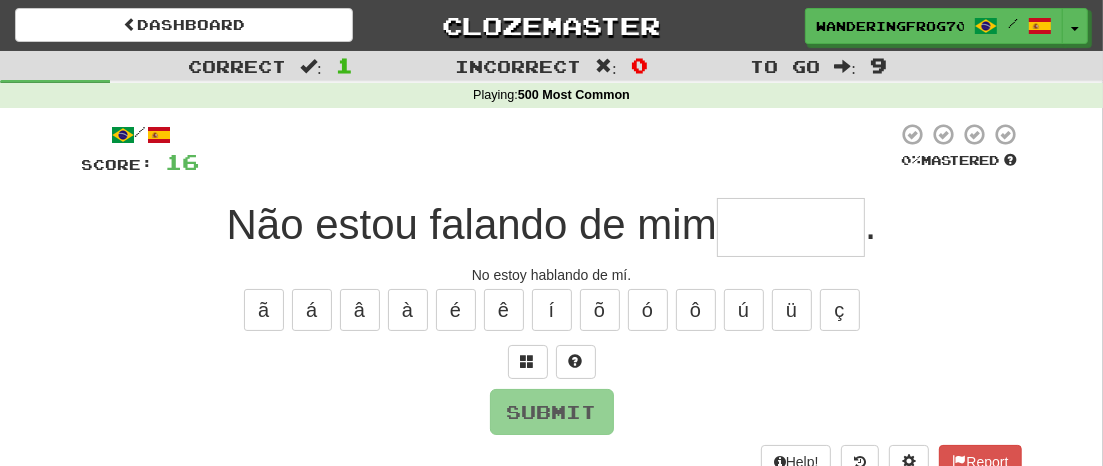type on "*" 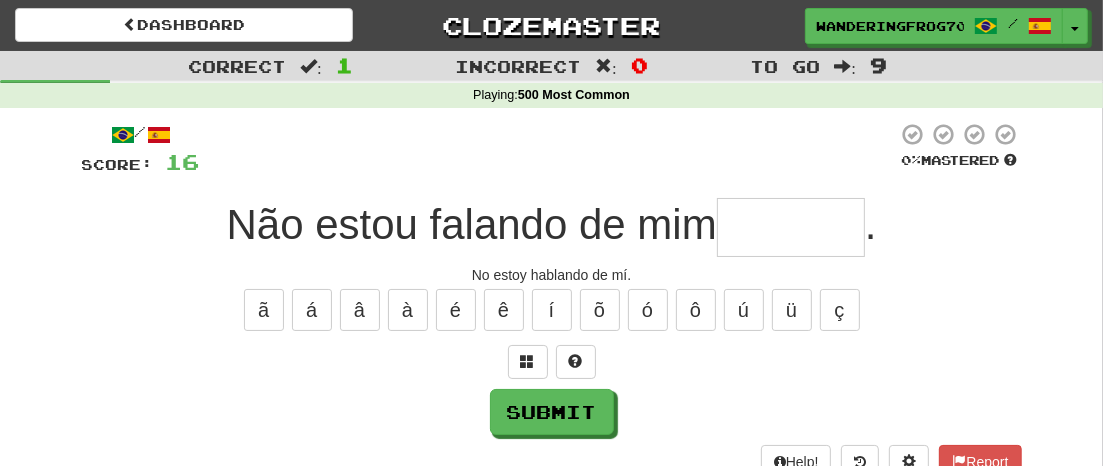 type on "*" 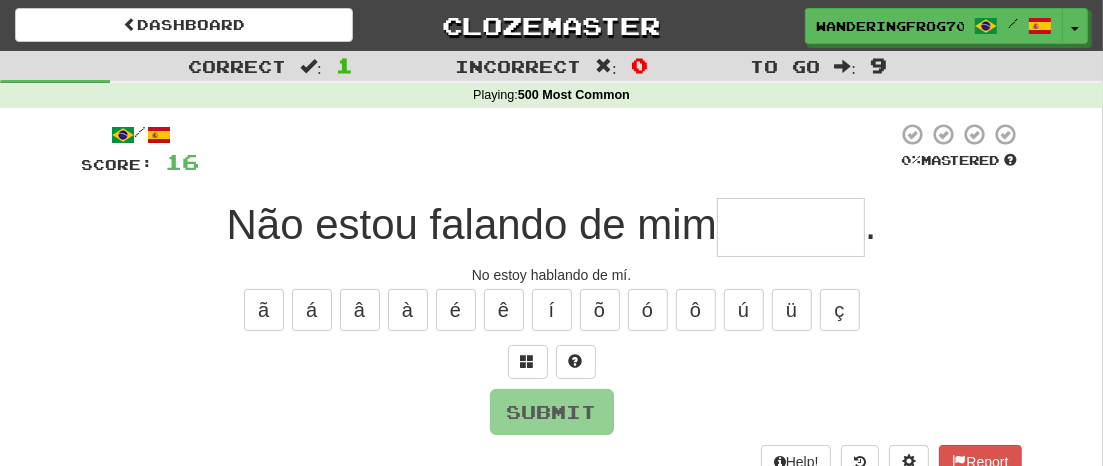 type on "*" 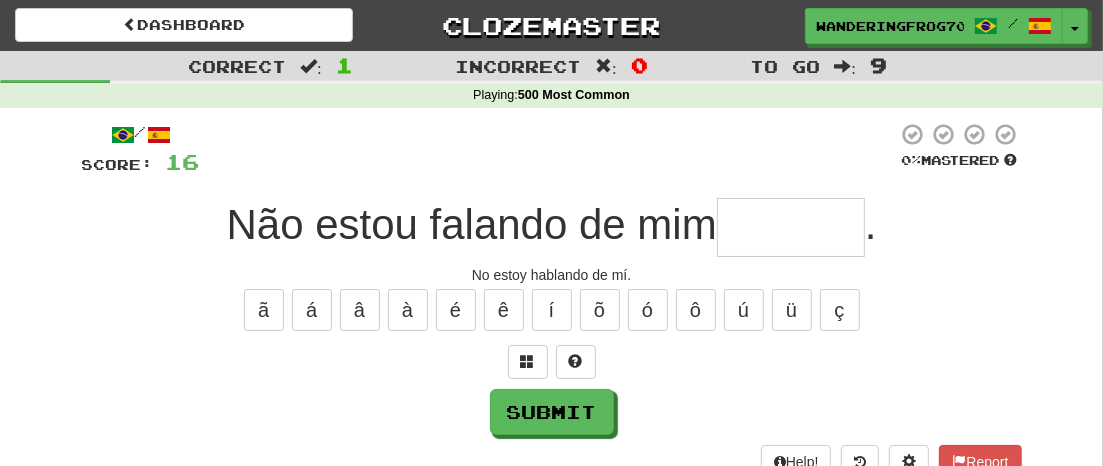 type on "*" 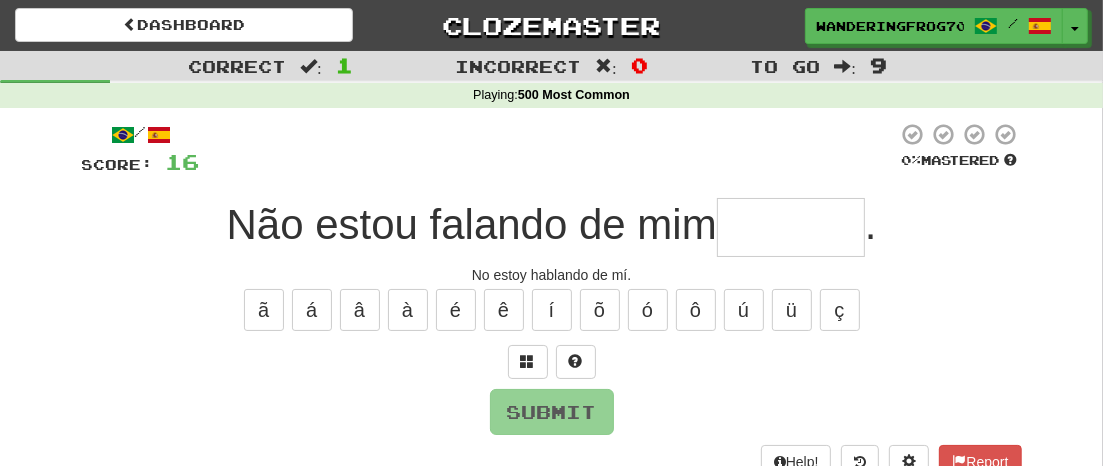 type on "*" 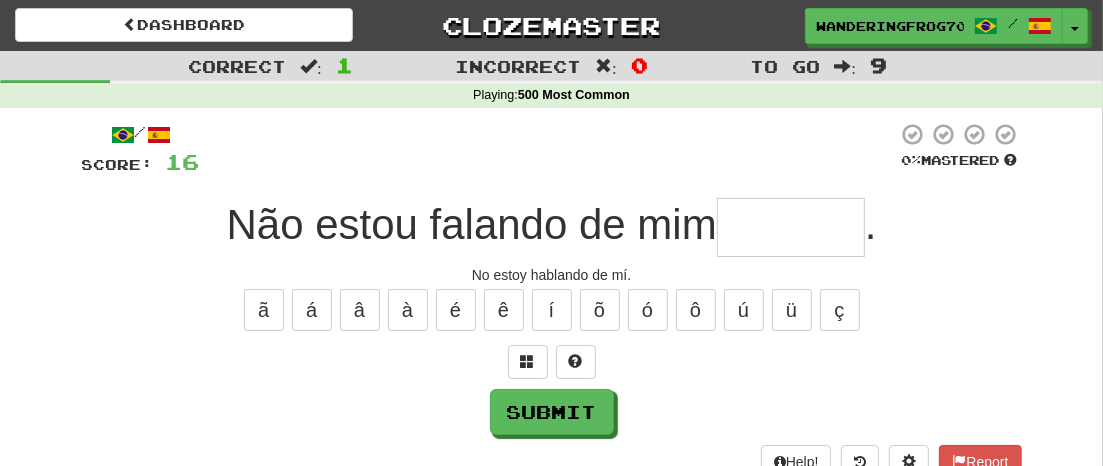 type on "*" 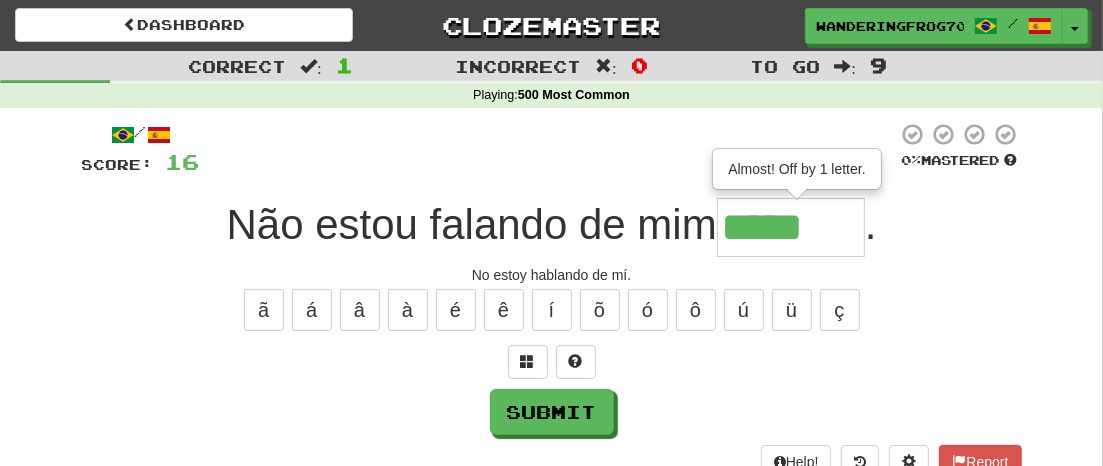 type on "*****" 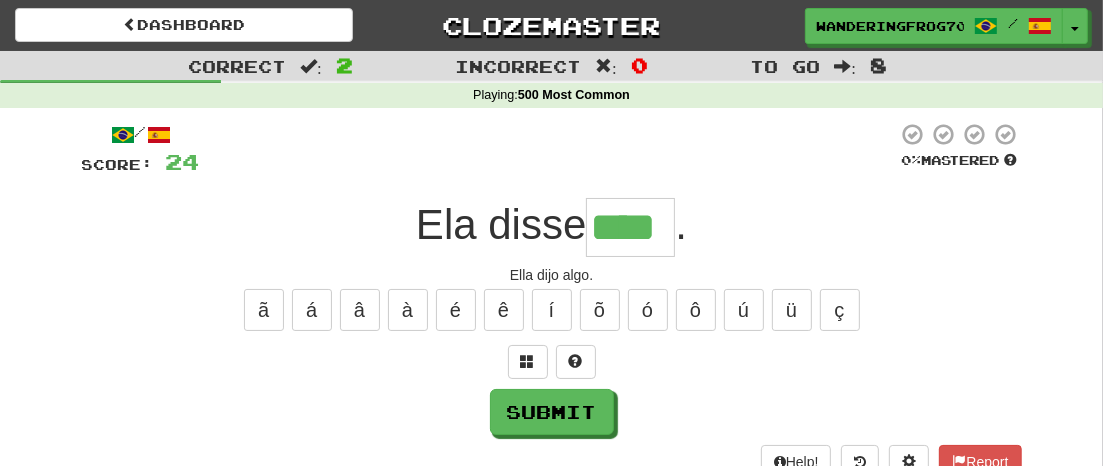 type on "****" 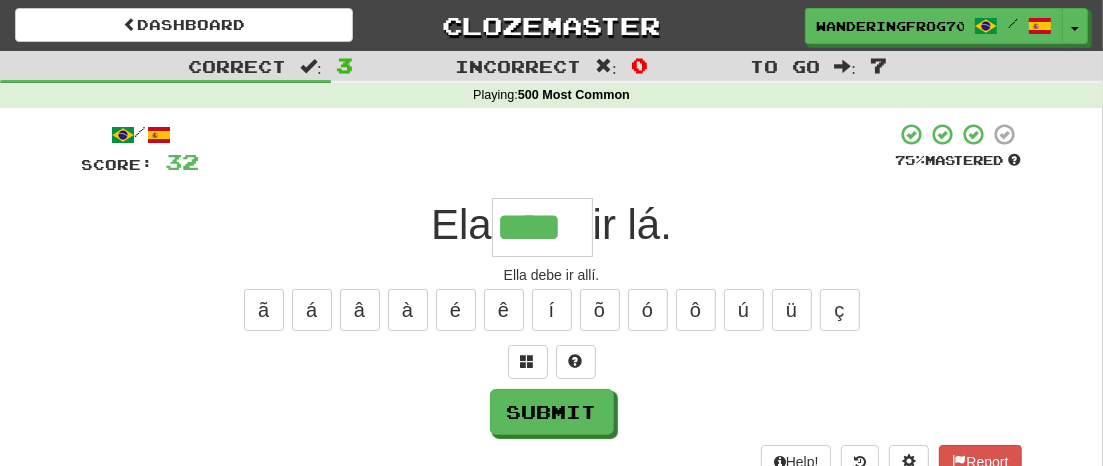 type on "****" 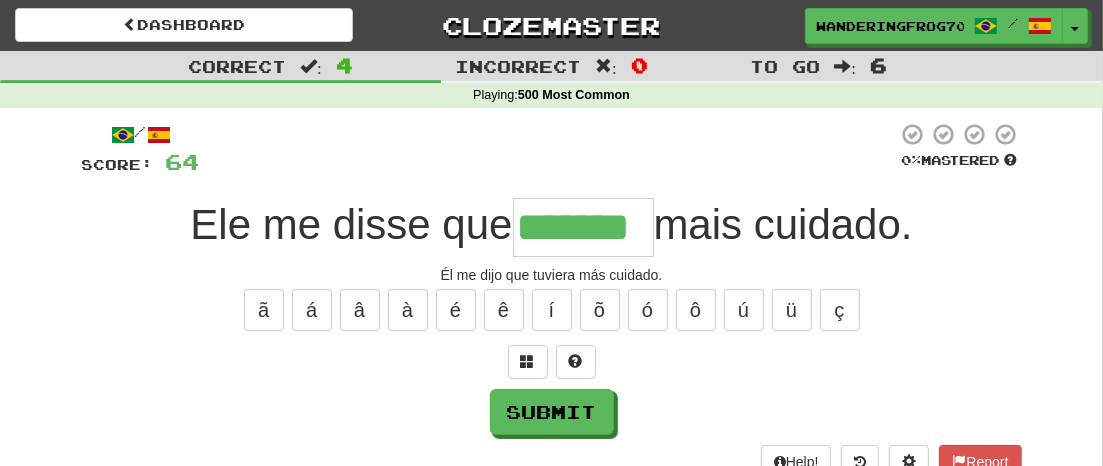 type on "*******" 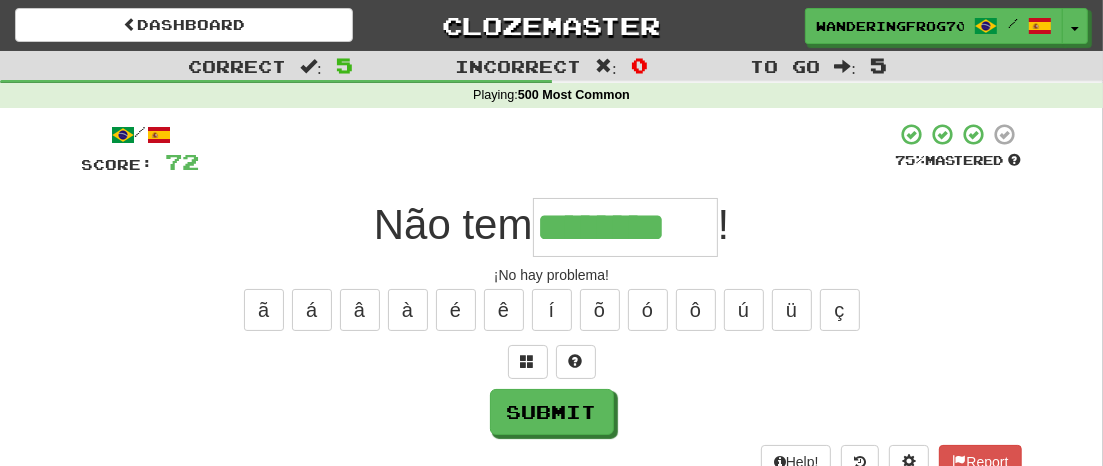 type on "********" 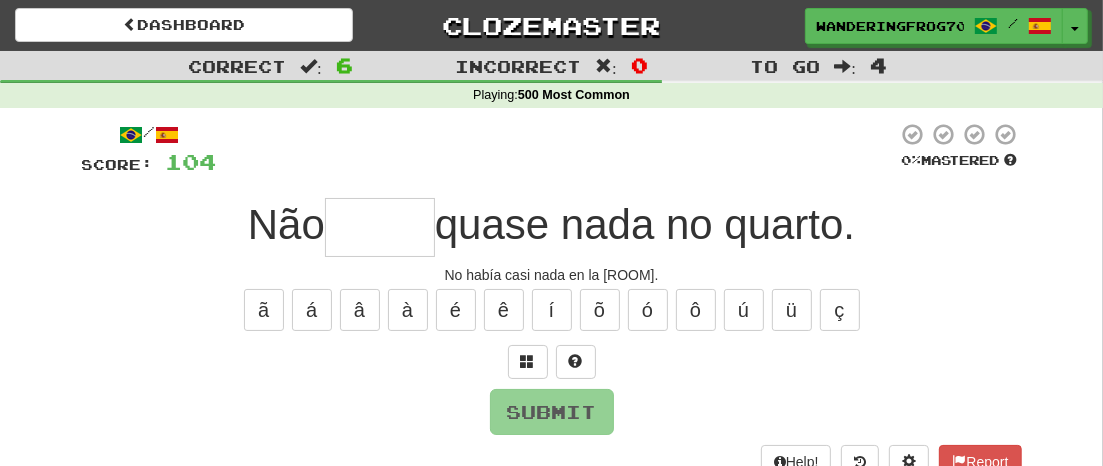 type on "*" 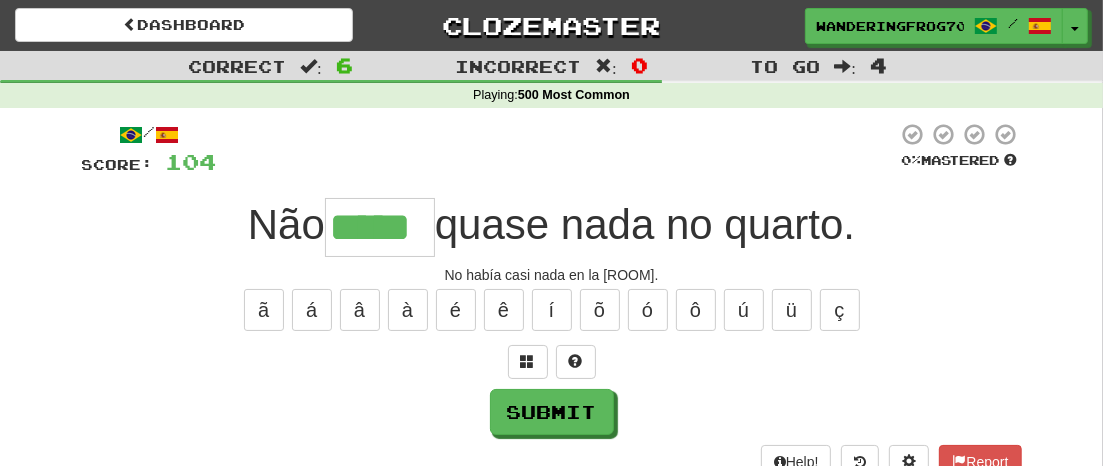 type on "*****" 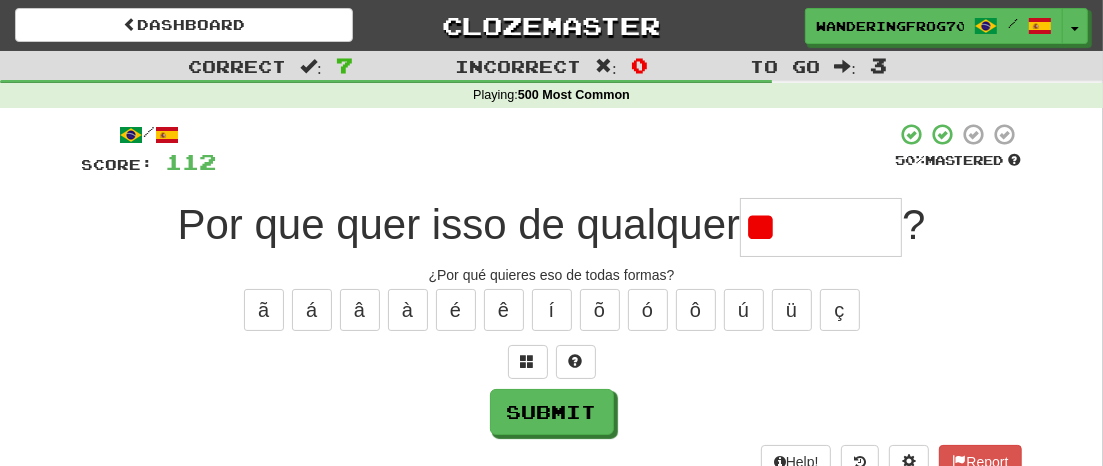 type on "*" 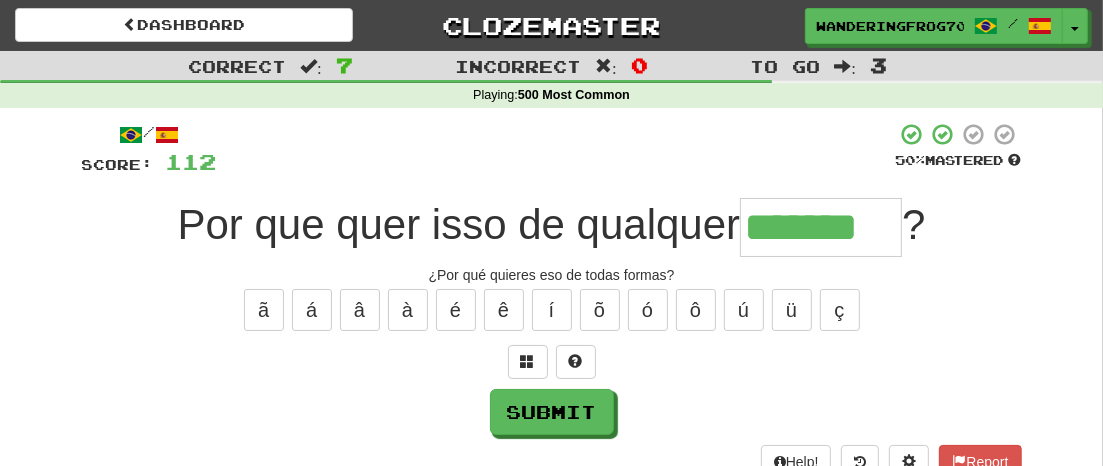 type on "*******" 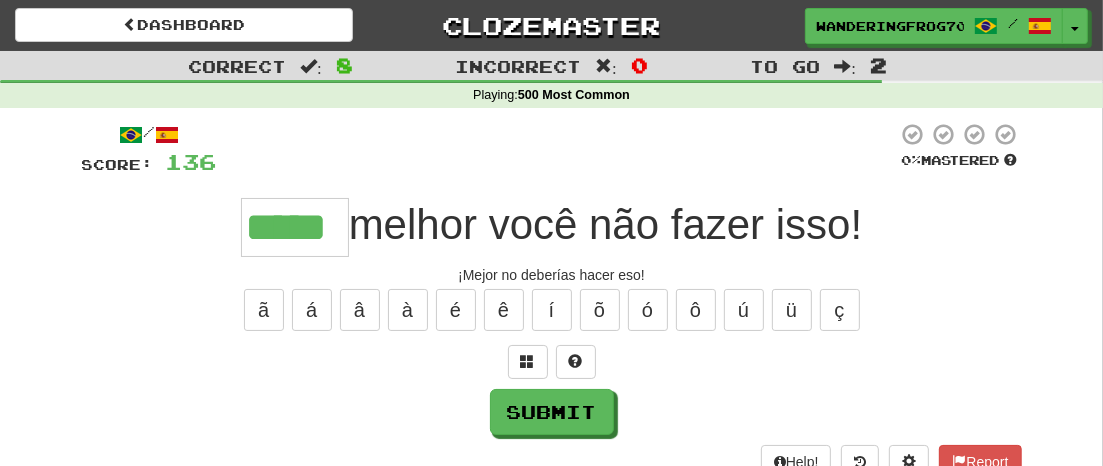 type on "*****" 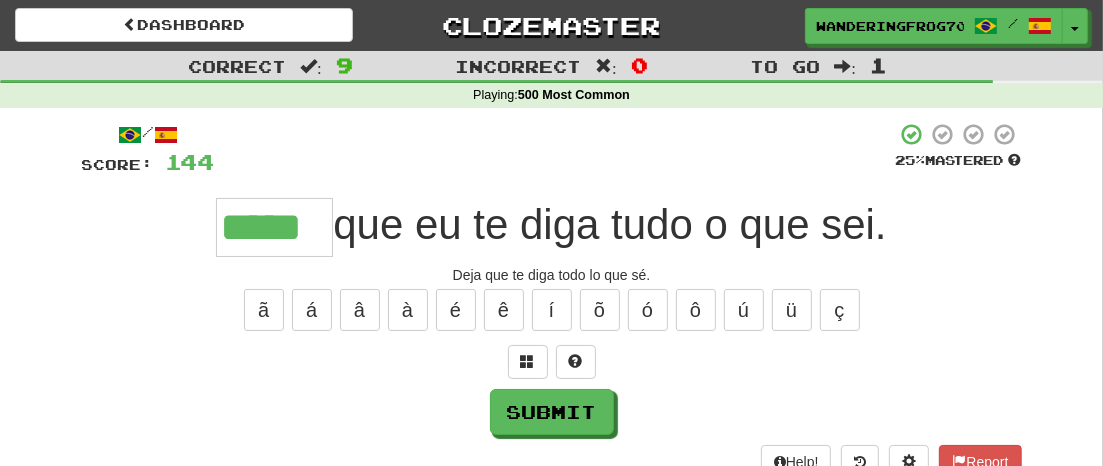 type on "*****" 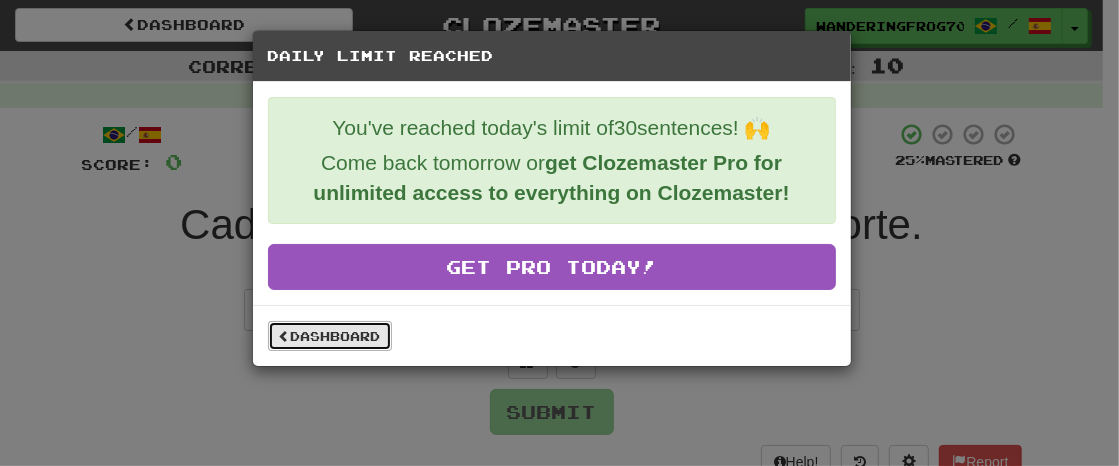 click on "Dashboard" at bounding box center (330, 336) 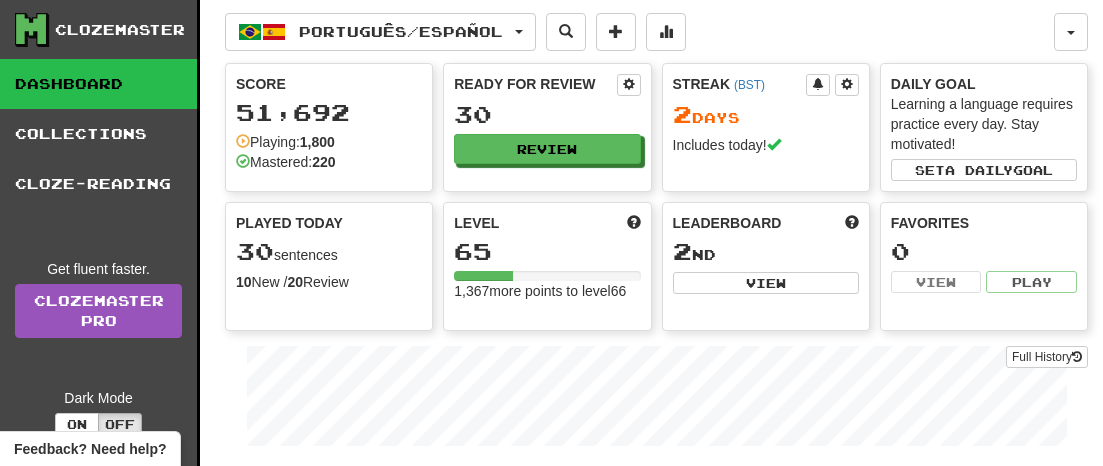 scroll, scrollTop: 0, scrollLeft: 0, axis: both 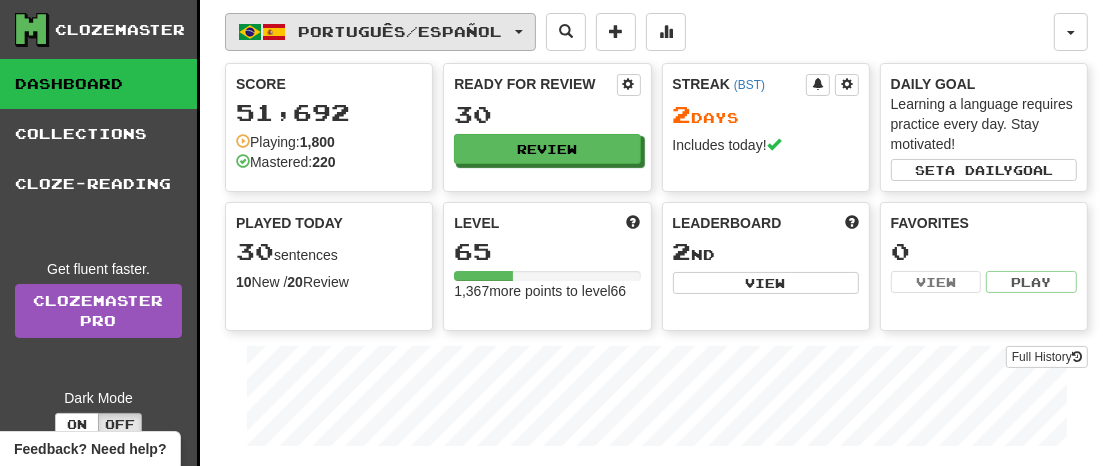 click on "Português  /  Español" at bounding box center (380, 32) 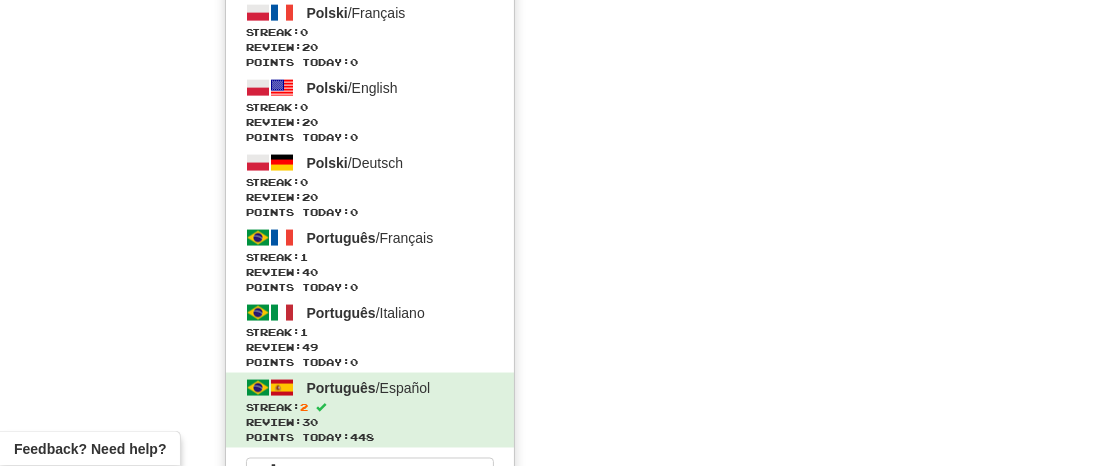 scroll, scrollTop: 2119, scrollLeft: 0, axis: vertical 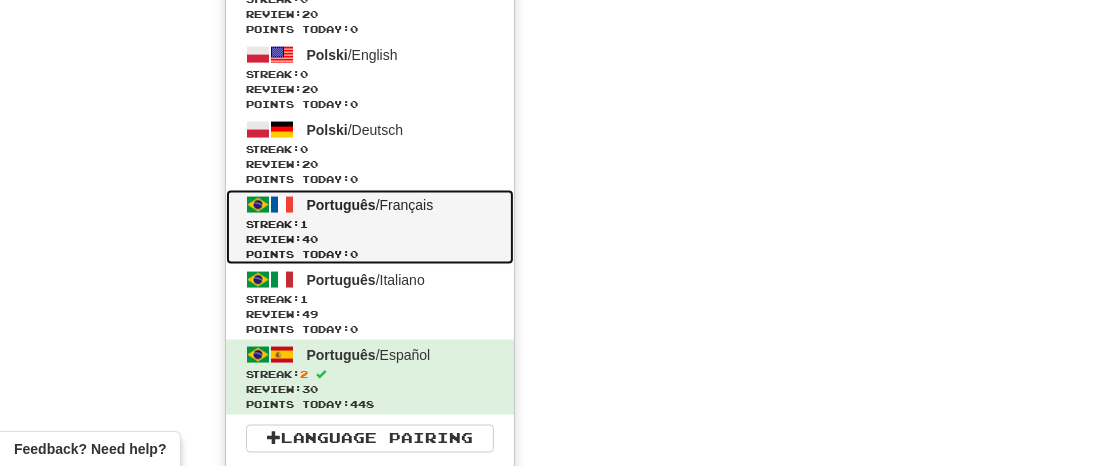 click on "Review:  40" at bounding box center (370, 239) 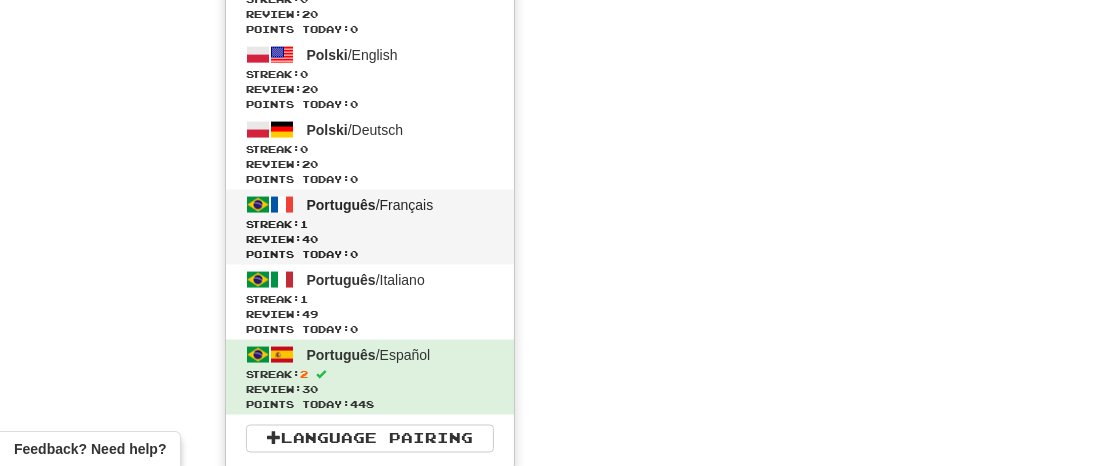 scroll, scrollTop: 1455, scrollLeft: 0, axis: vertical 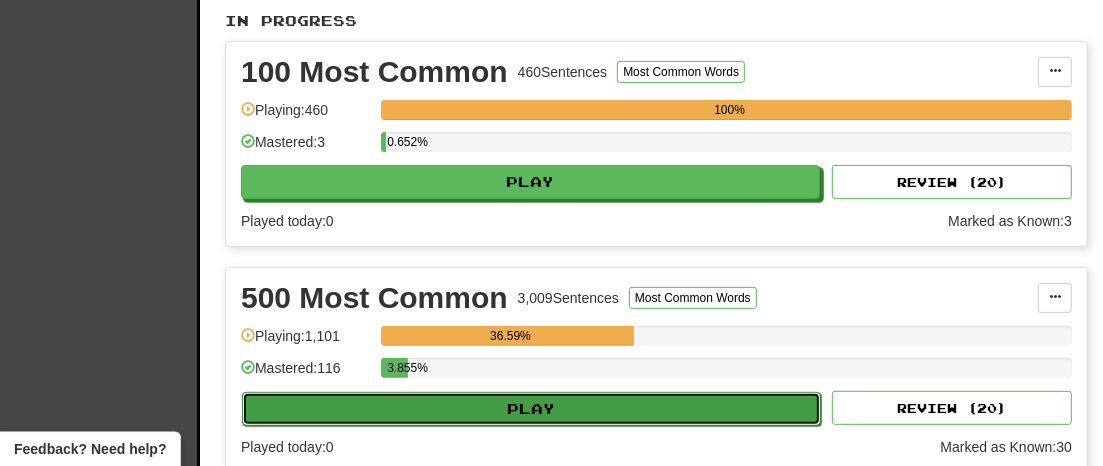 click on "Play" at bounding box center [531, 409] 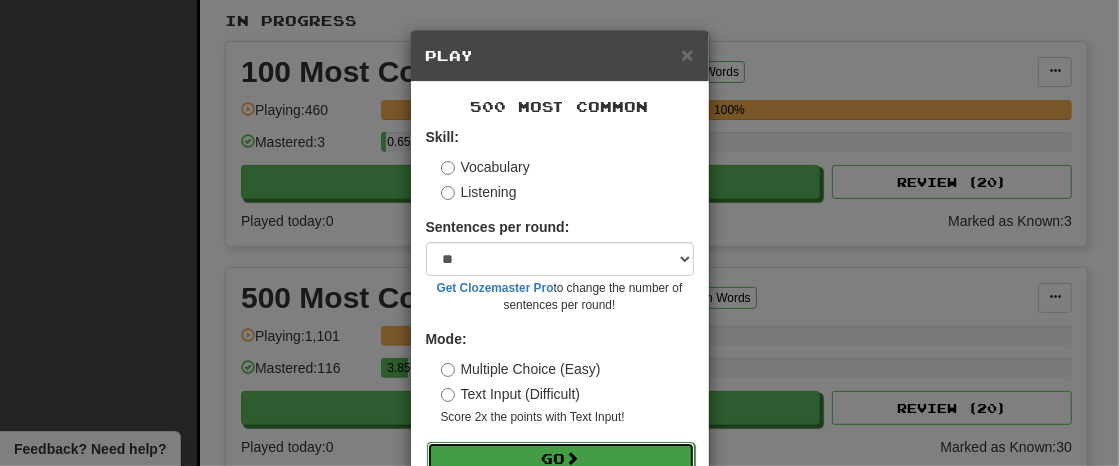 click on "Go" at bounding box center (561, 459) 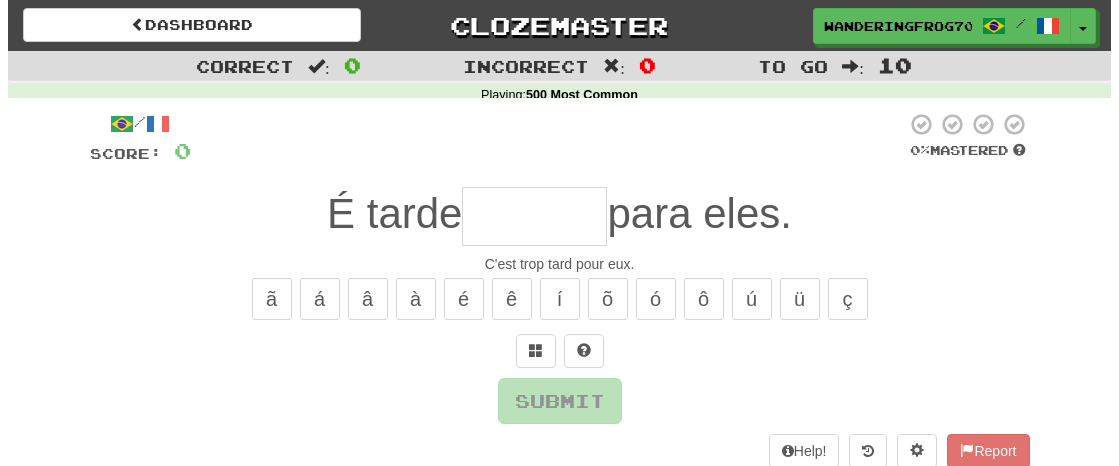 scroll, scrollTop: 0, scrollLeft: 0, axis: both 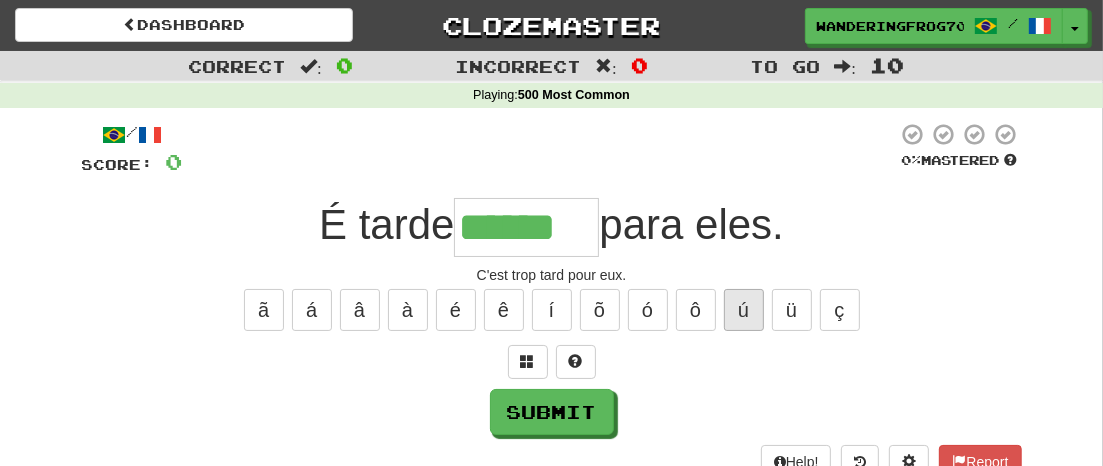 type on "******" 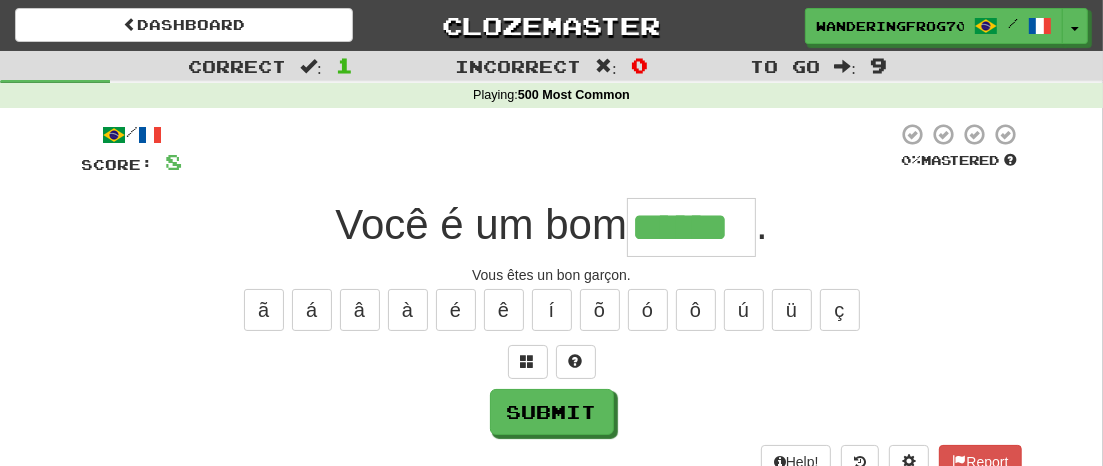 type on "******" 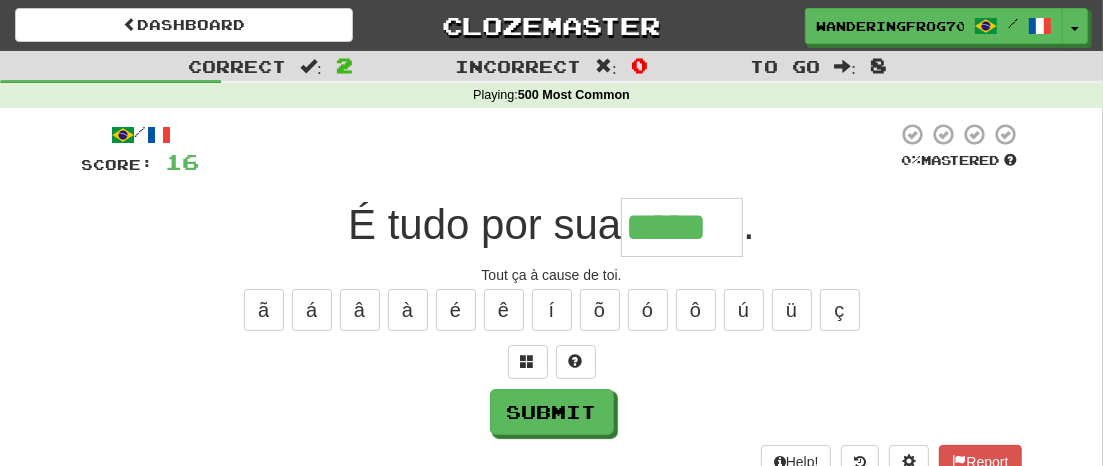 type on "*****" 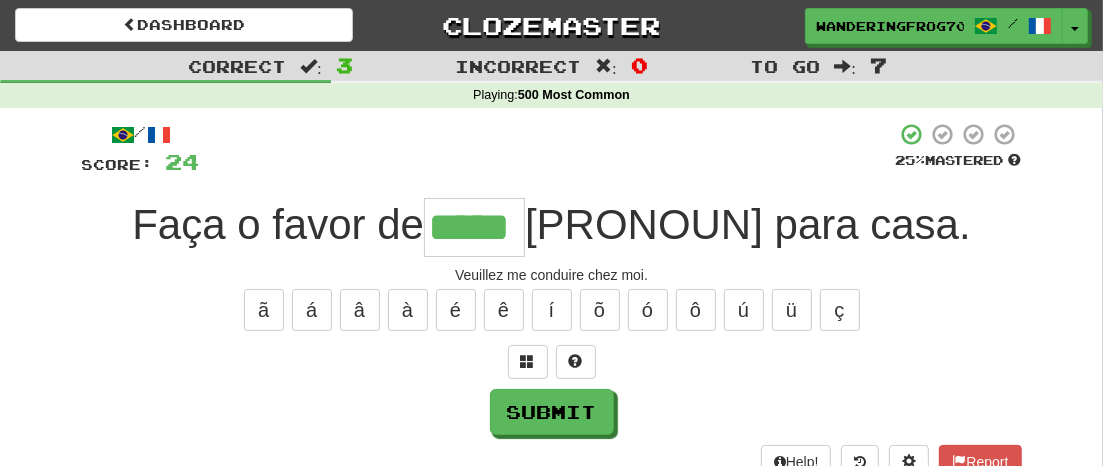 type on "*****" 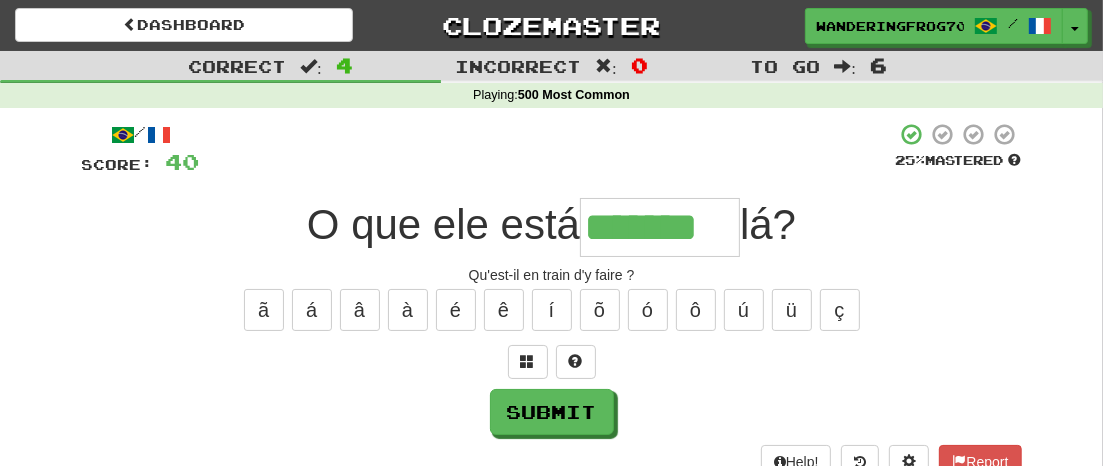 type on "*******" 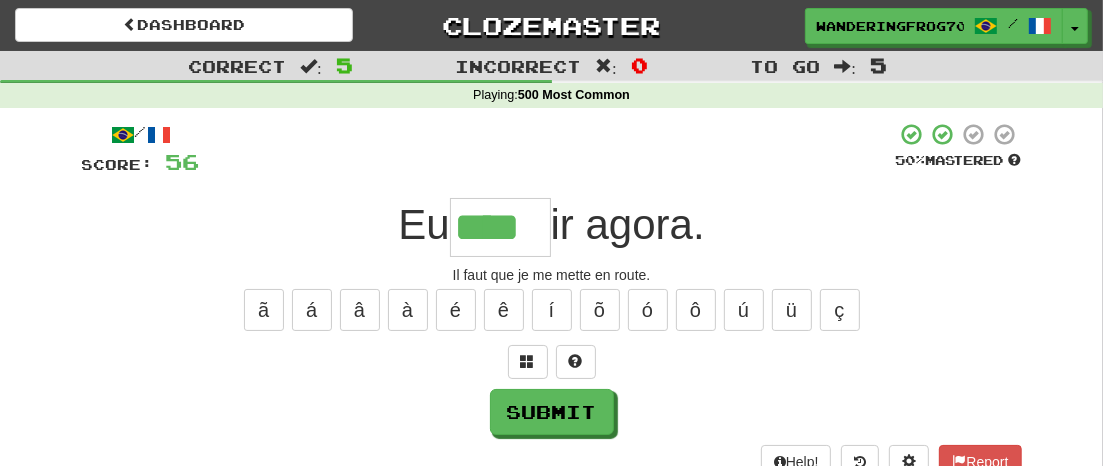 type on "****" 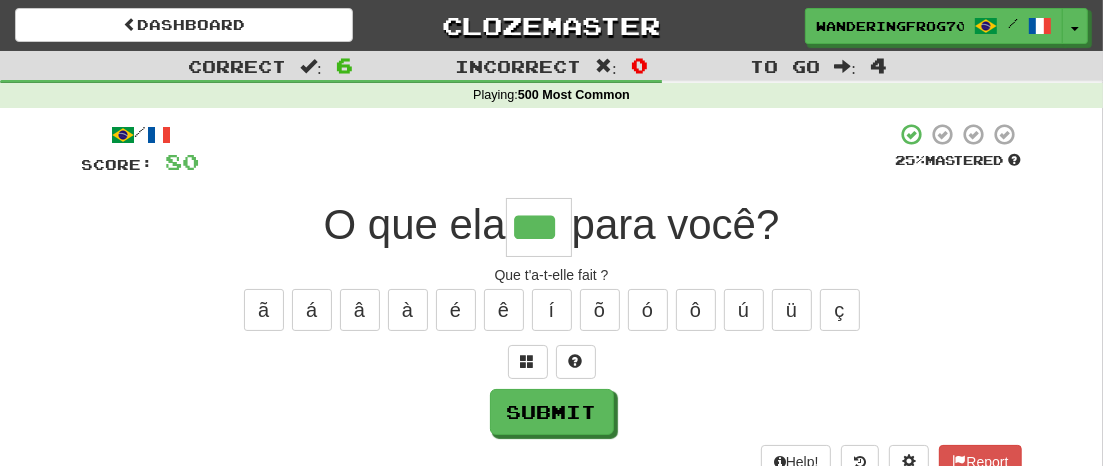 type on "***" 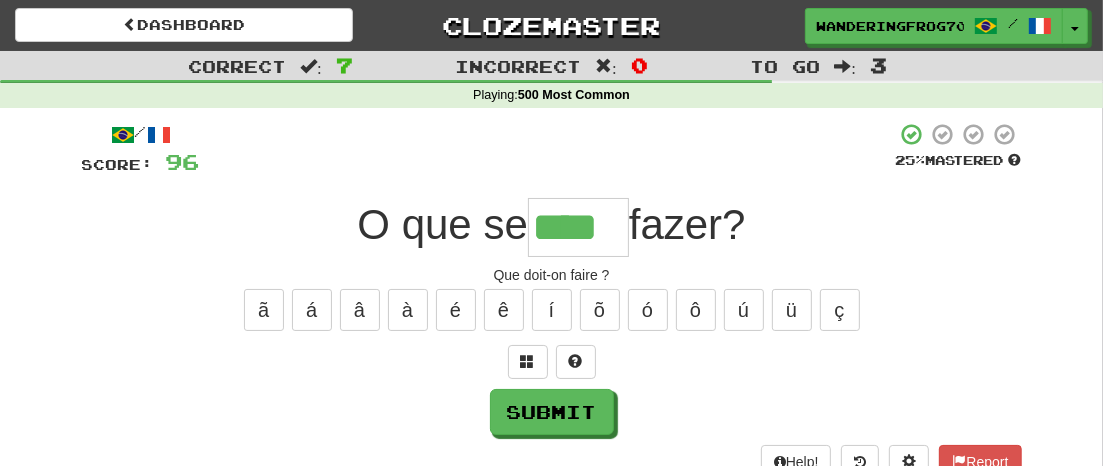 type on "****" 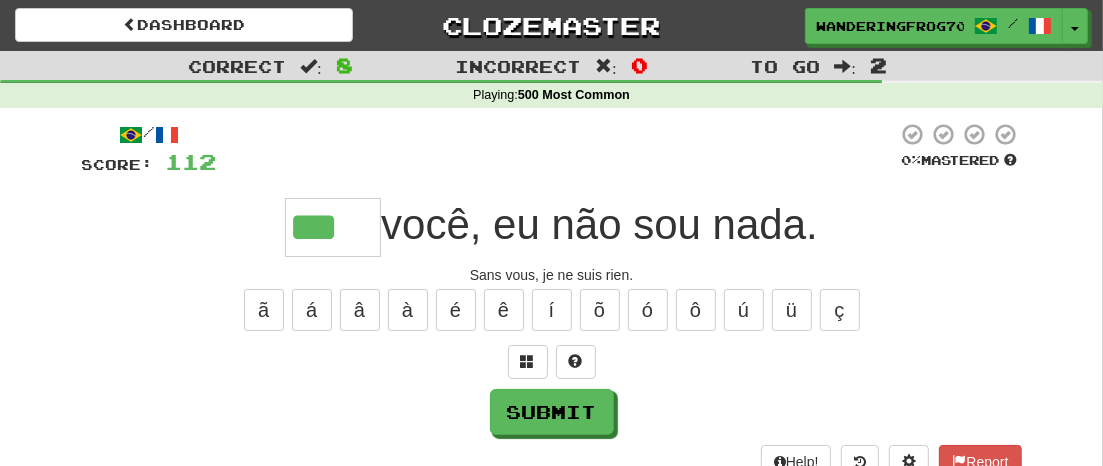 type on "***" 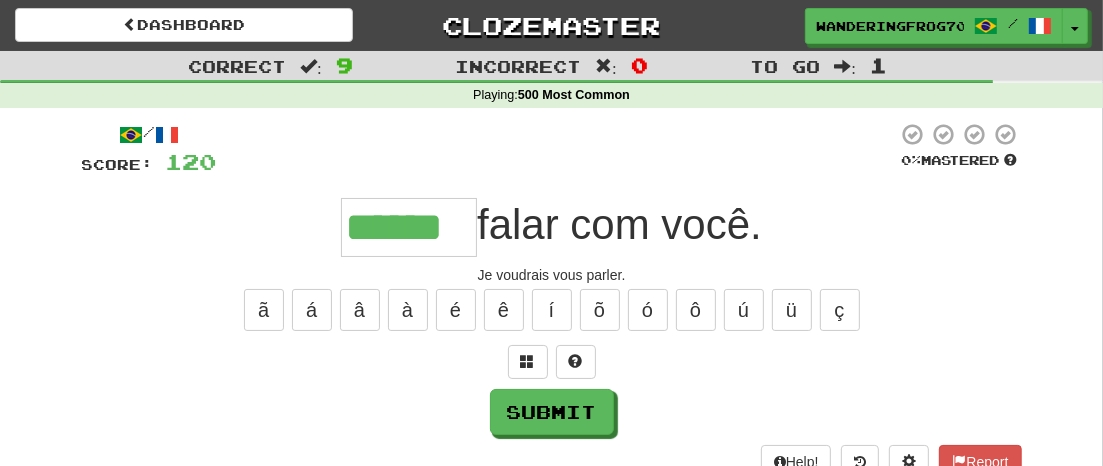type on "******" 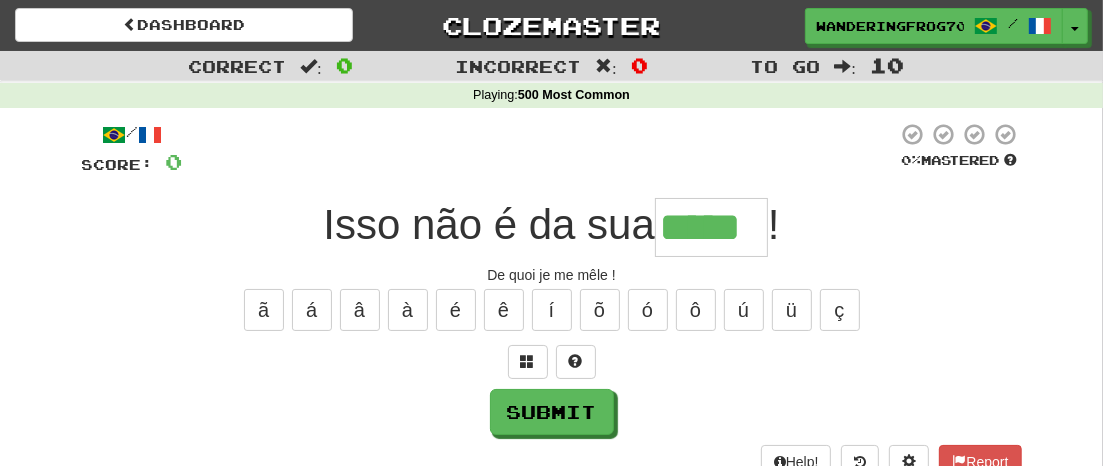type on "*****" 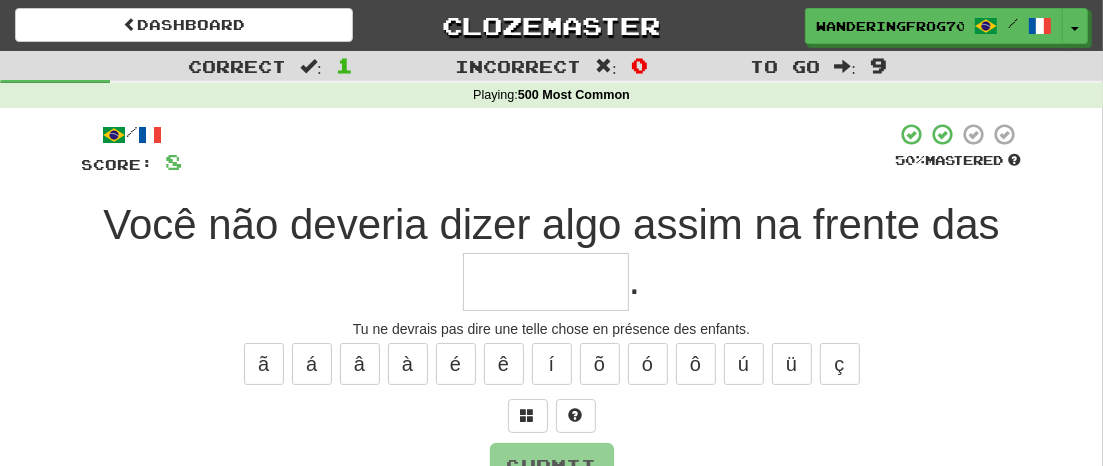 type on "*" 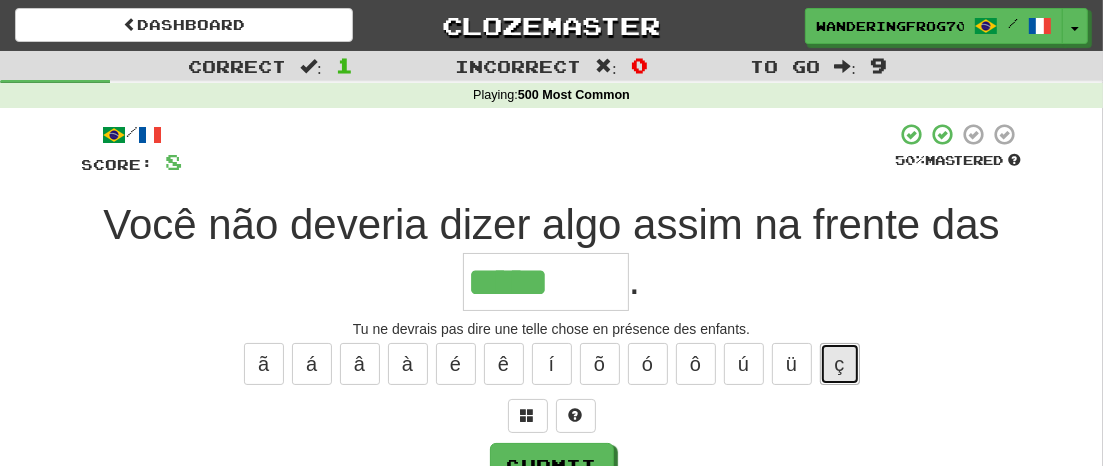click on "ç" at bounding box center (840, 364) 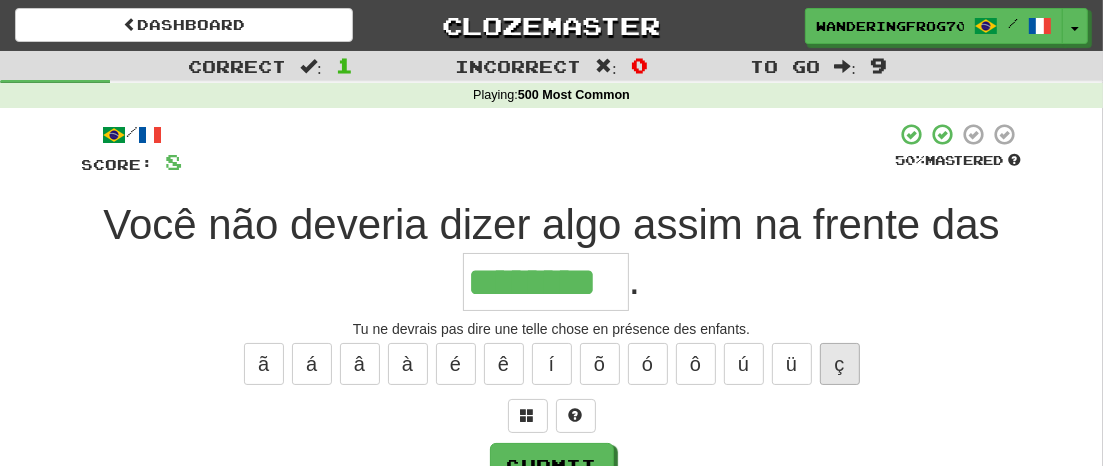 type on "********" 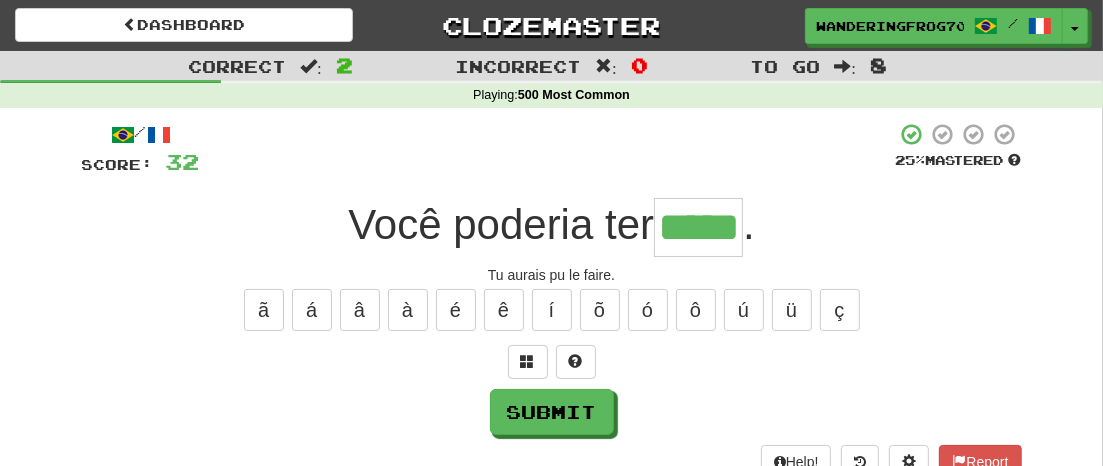 type on "*****" 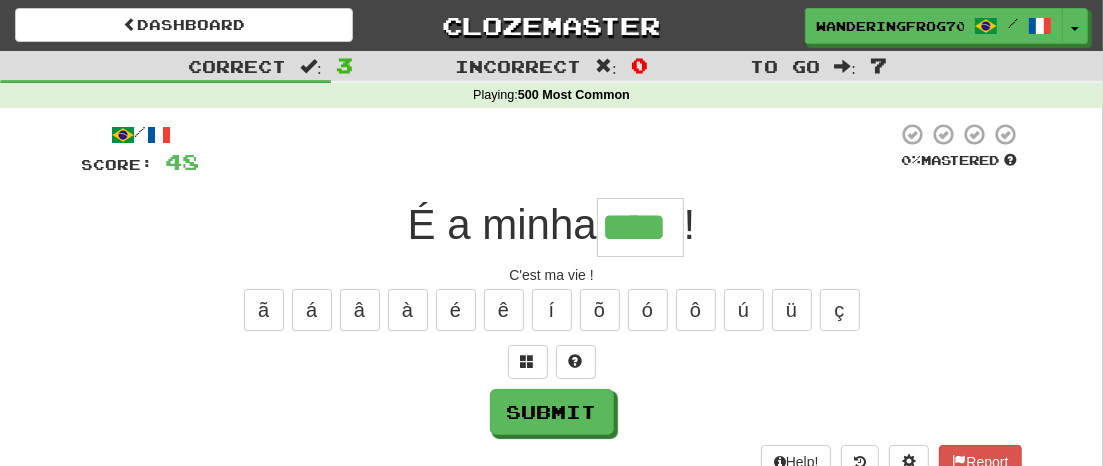 type on "****" 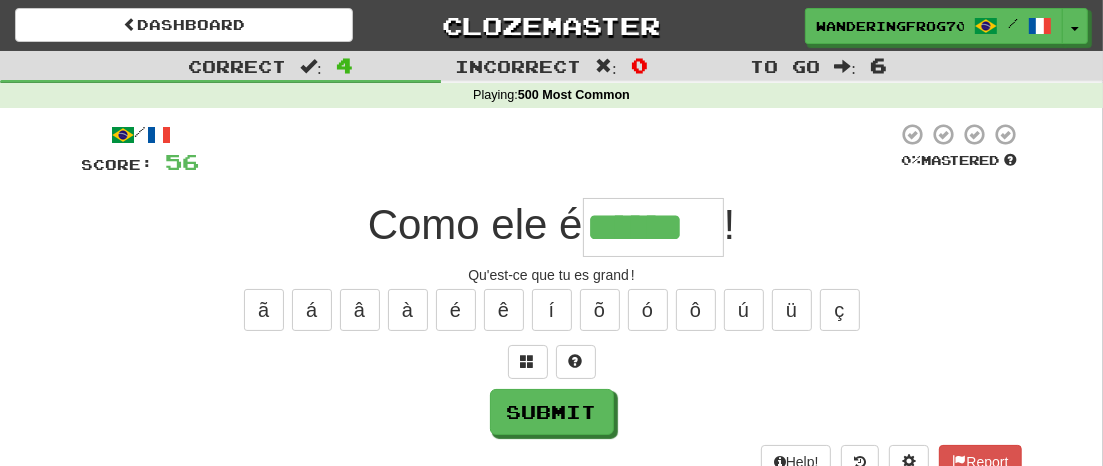 type on "******" 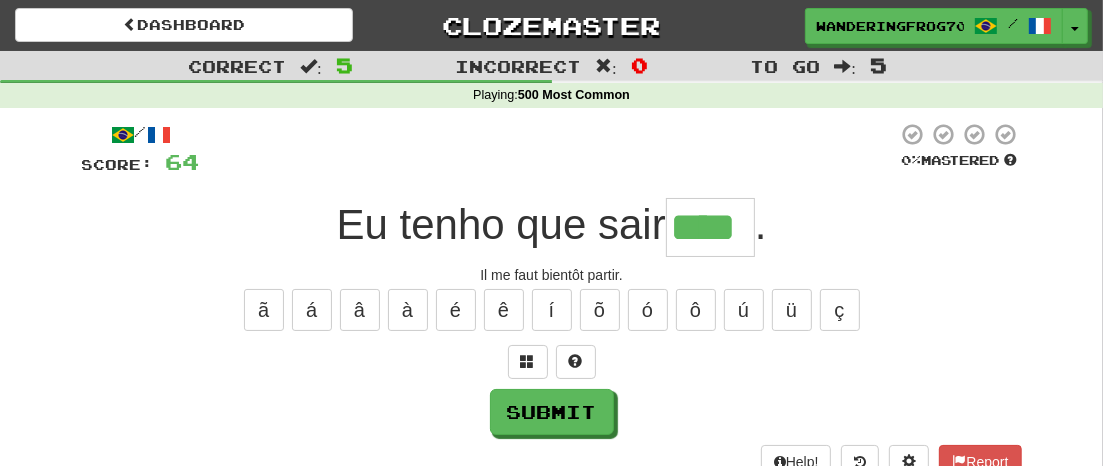 type on "****" 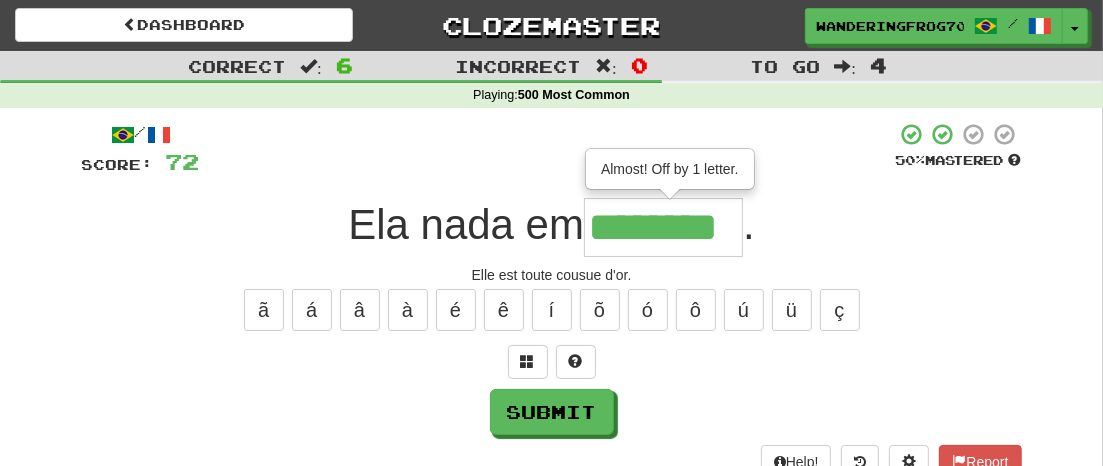 type on "********" 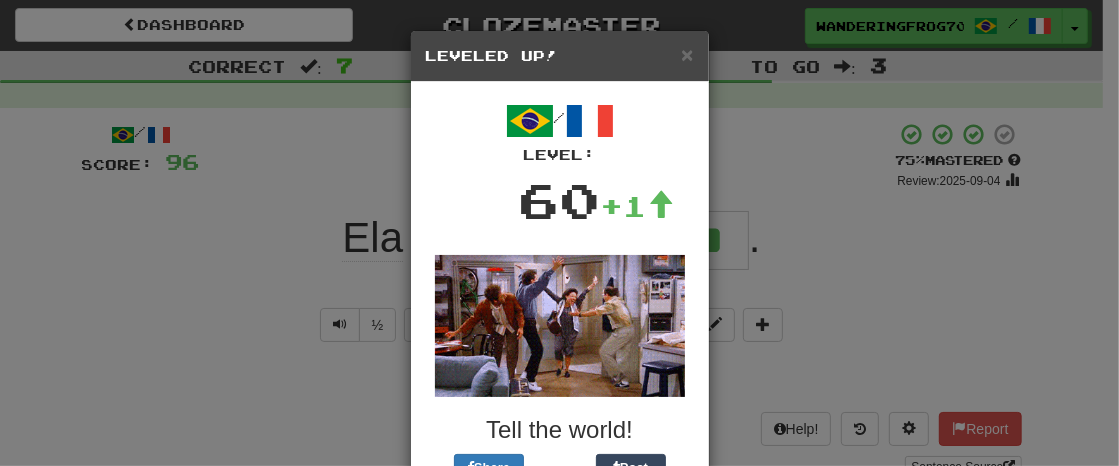 click on "× Leveled Up!  /  Level: 60 +1 Tell the world!  Share  Post Close" at bounding box center [559, 233] 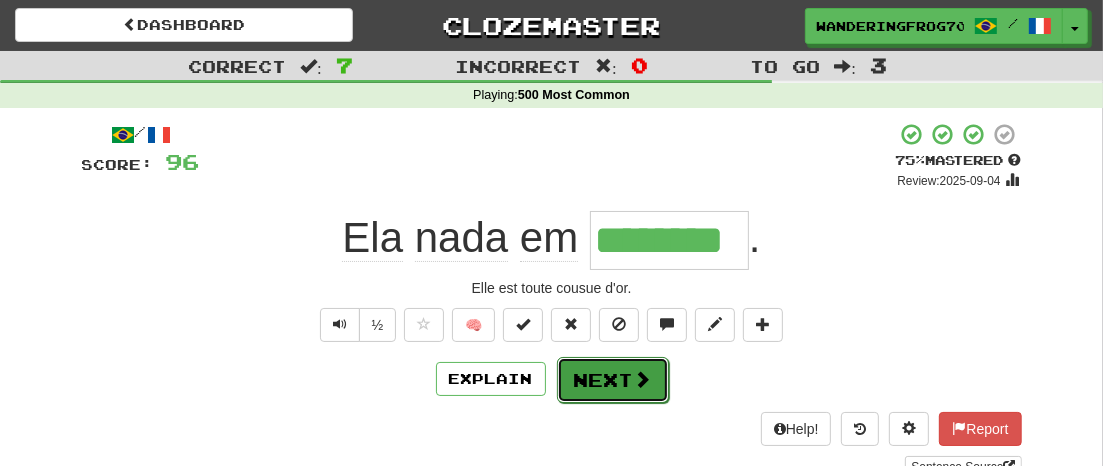 click on "Next" at bounding box center [613, 380] 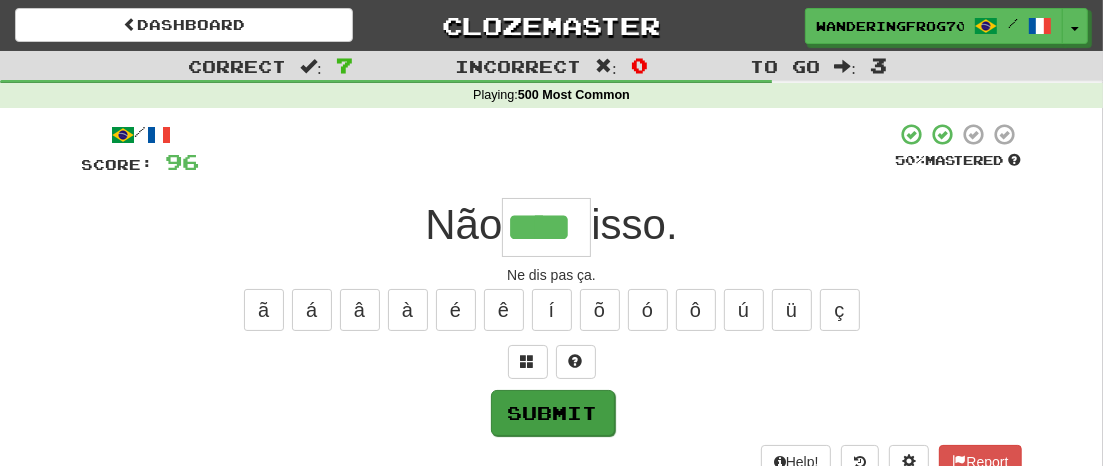 type on "****" 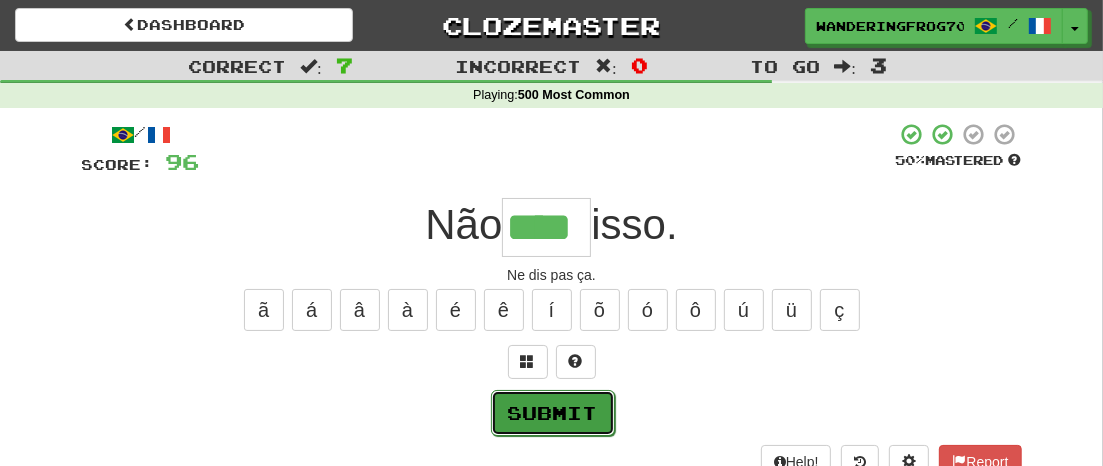 click on "Submit" at bounding box center [553, 413] 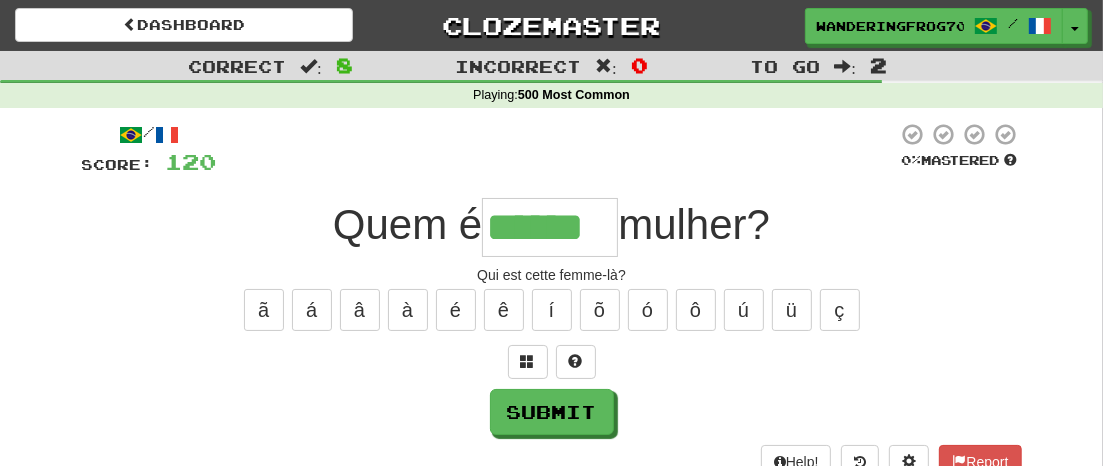 type on "******" 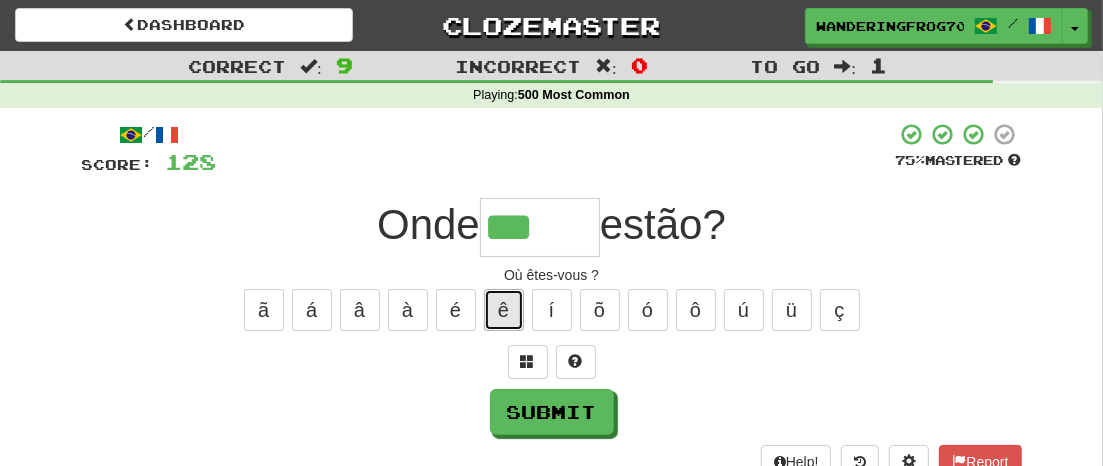 click on "ê" at bounding box center [504, 310] 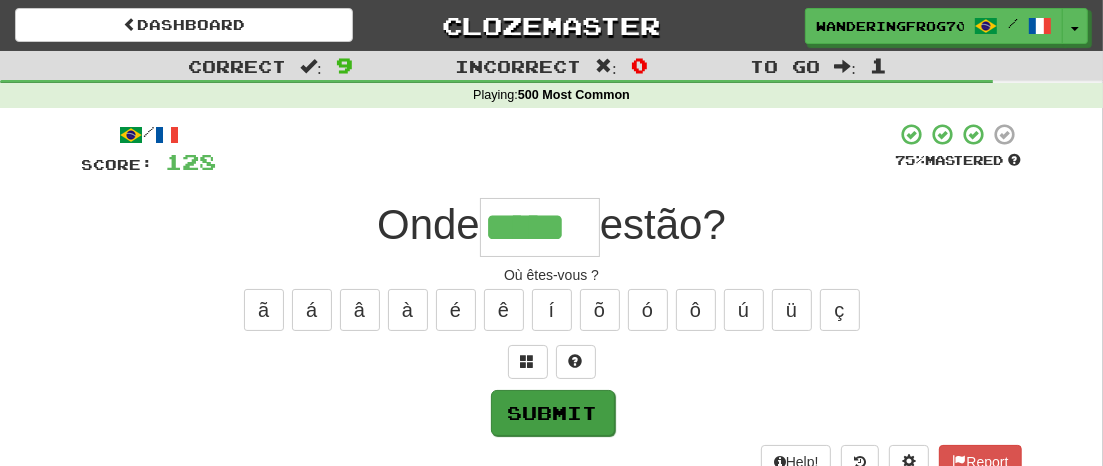 type on "*****" 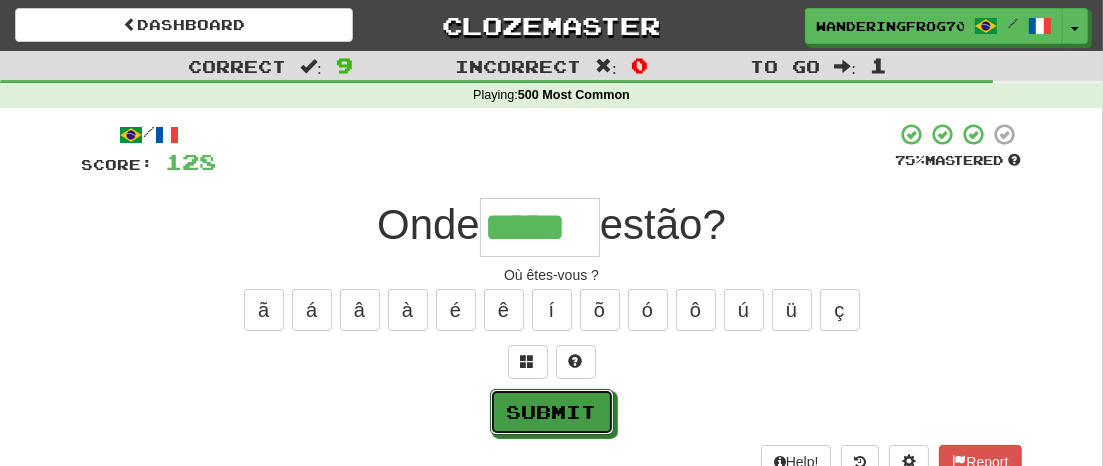 drag, startPoint x: 605, startPoint y: 404, endPoint x: 744, endPoint y: 397, distance: 139.17615 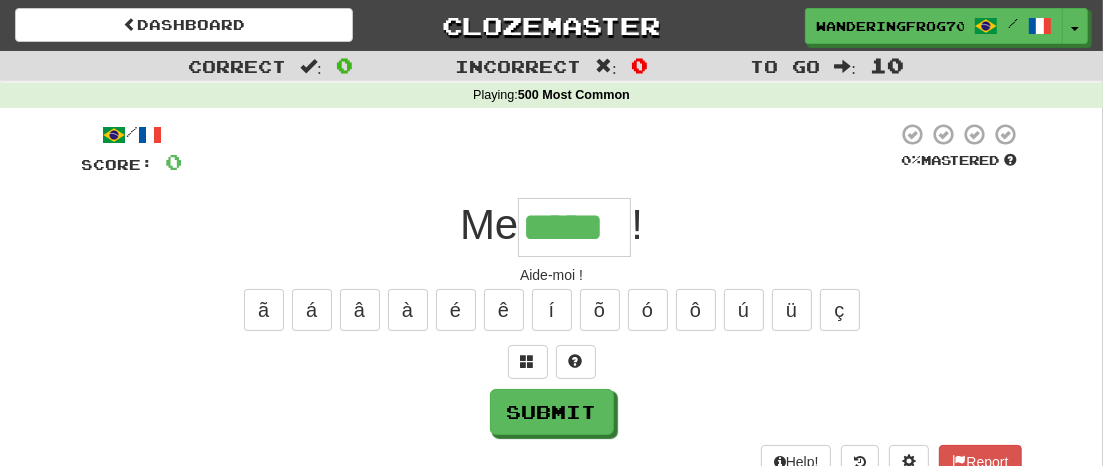 type on "*****" 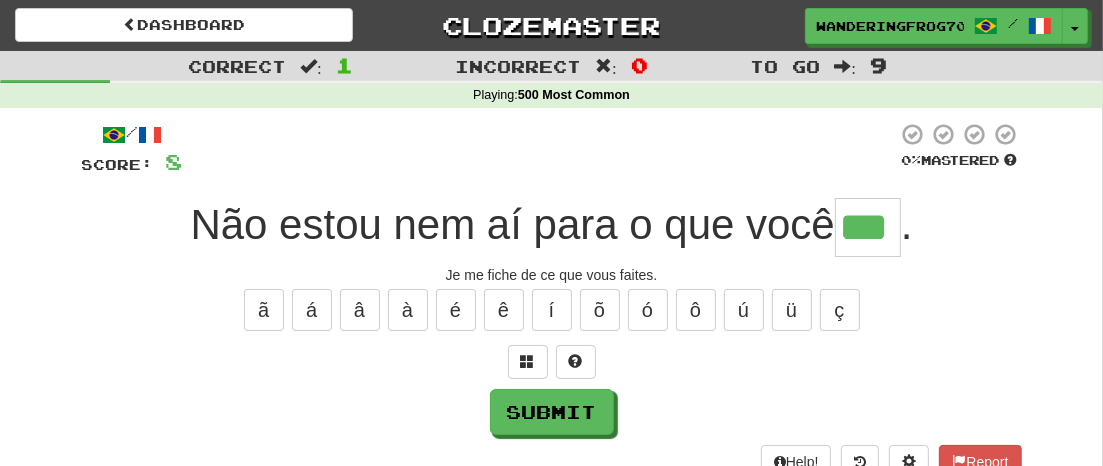 type on "***" 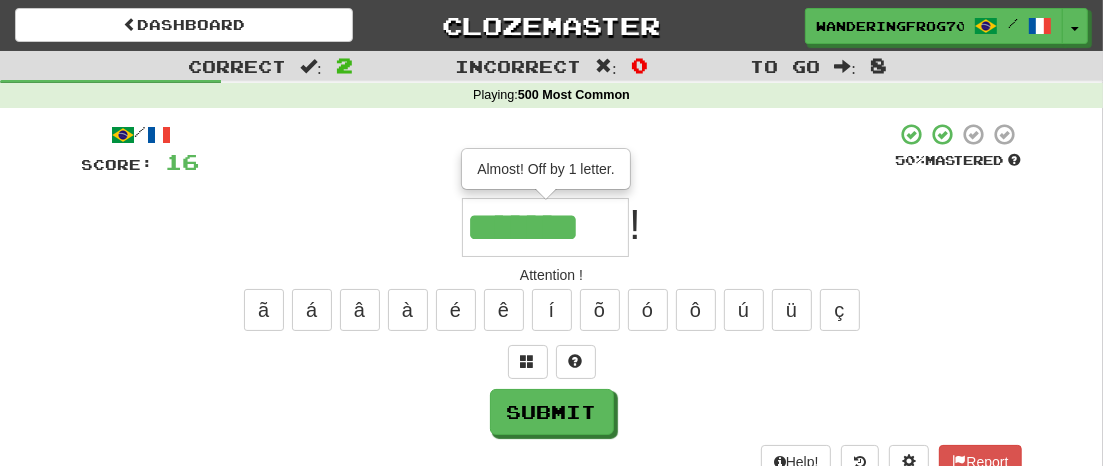 type on "*******" 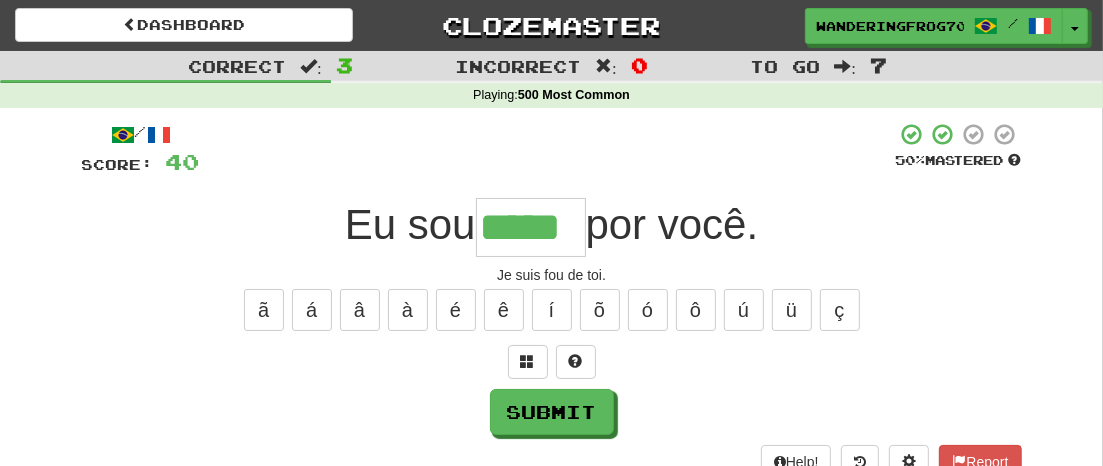 type on "*****" 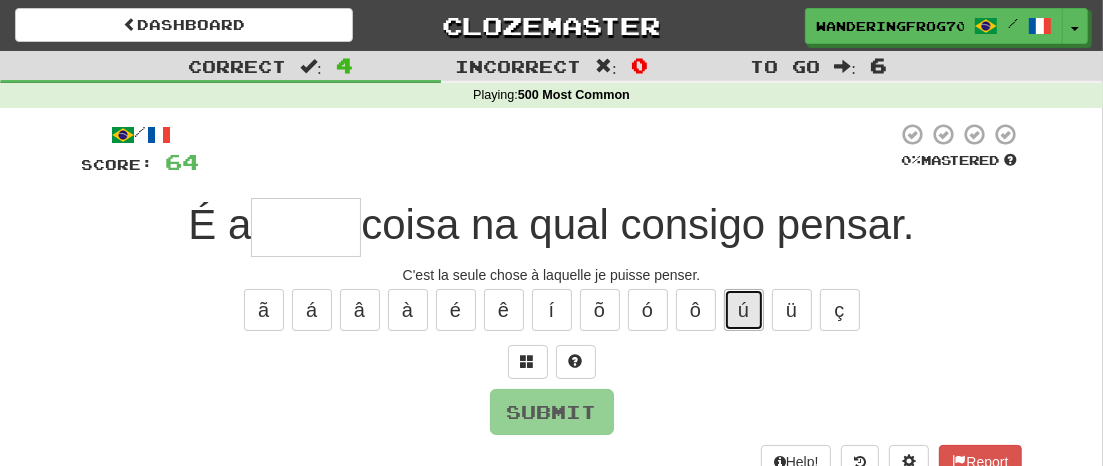 click on "ú" at bounding box center [744, 310] 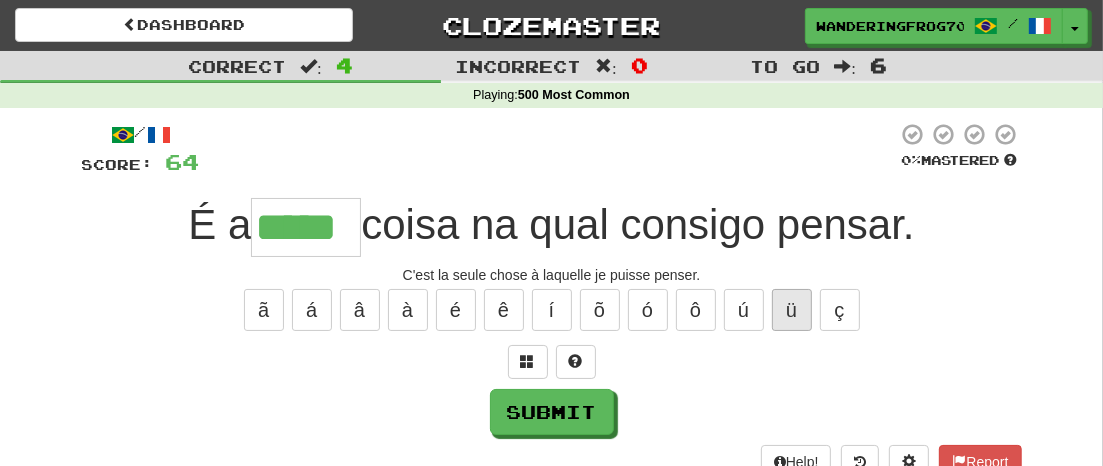 type on "*****" 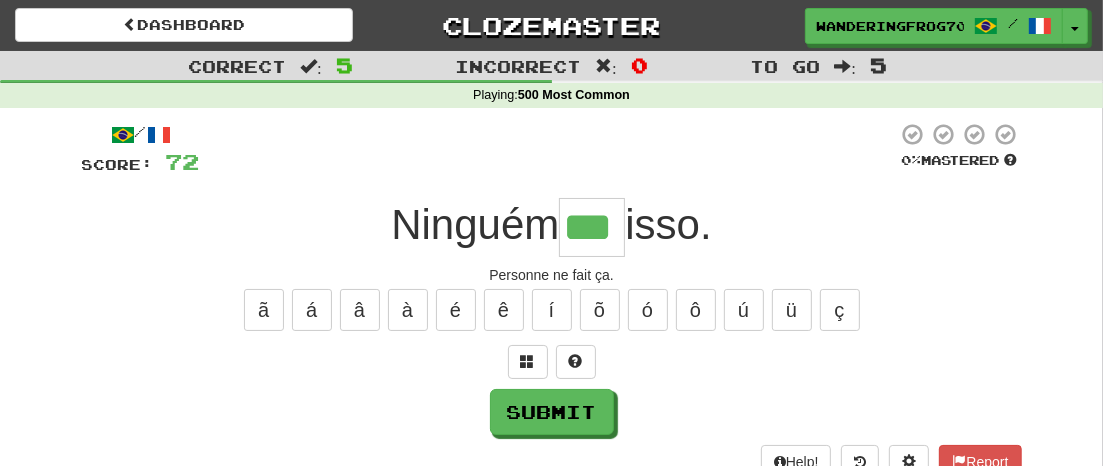 type on "***" 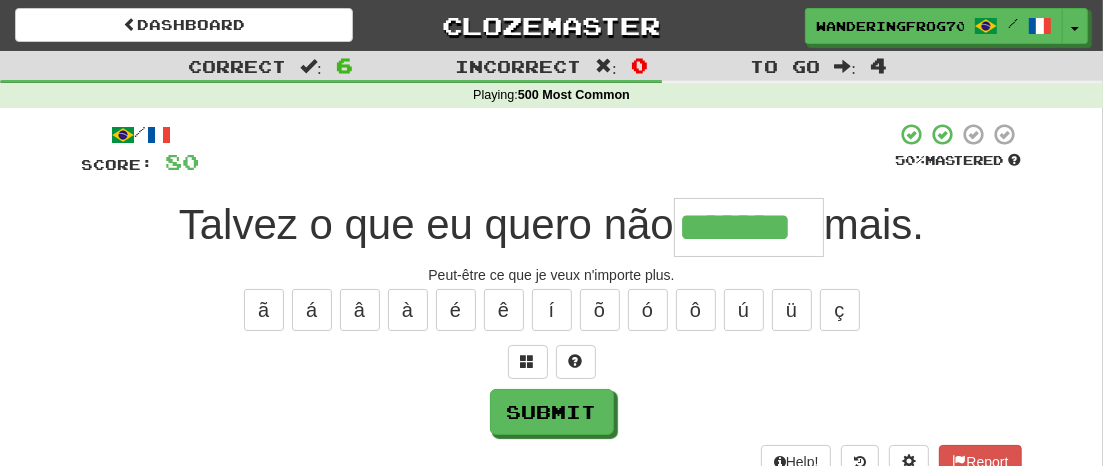 type on "*******" 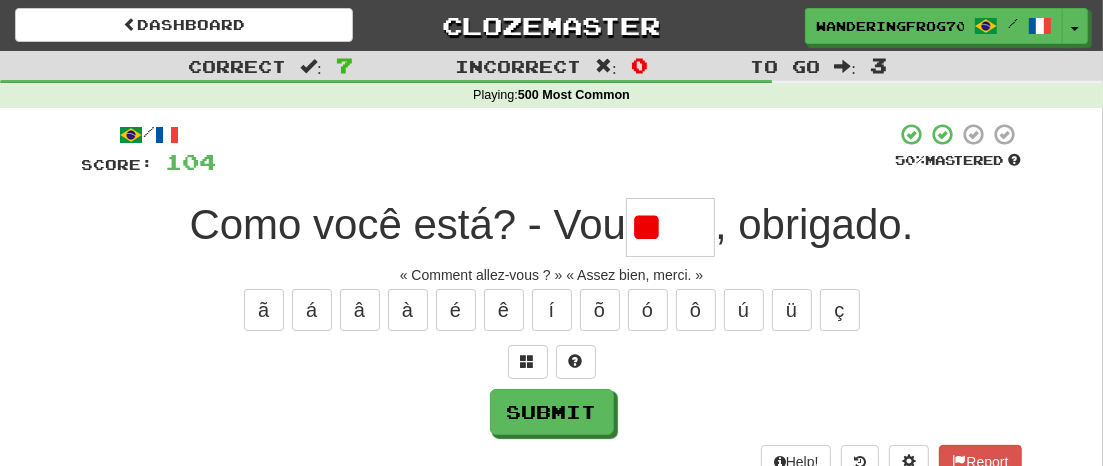 type on "*" 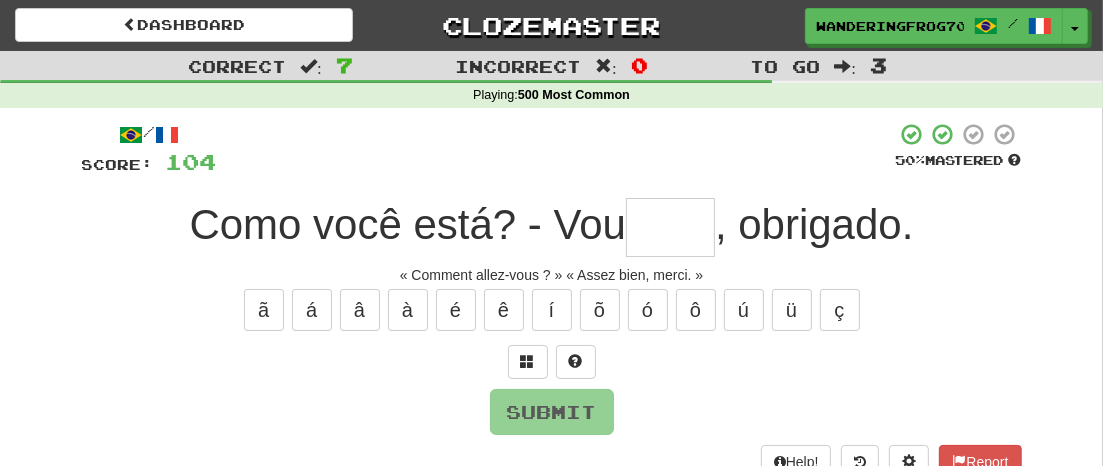 type on "*" 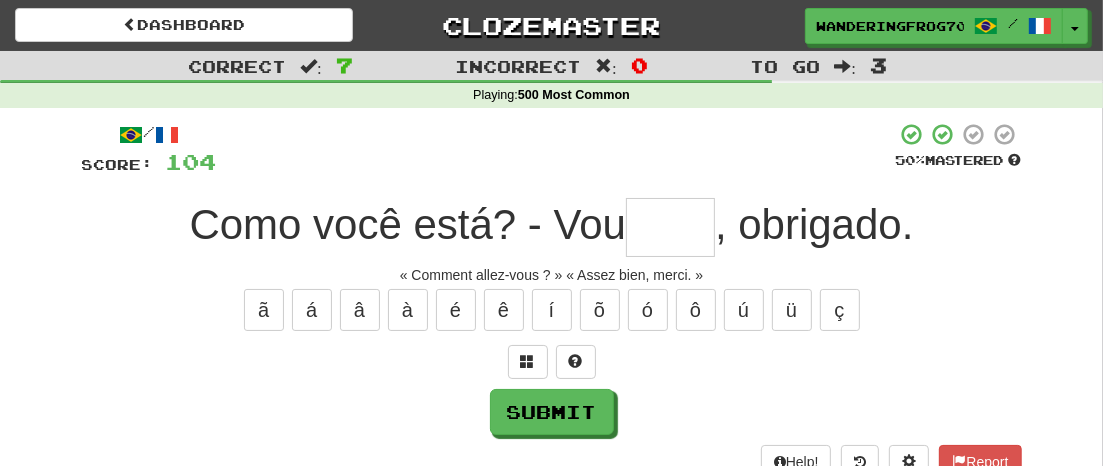type on "*" 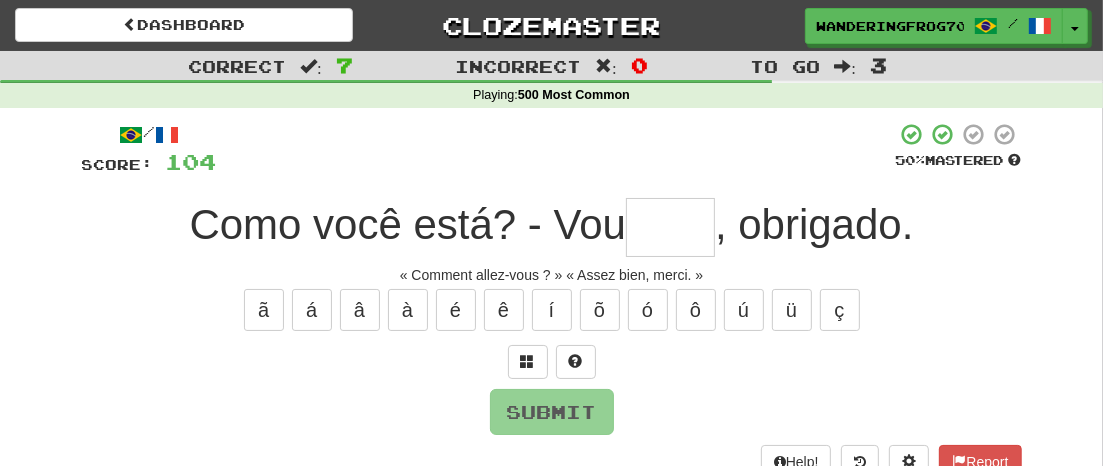 type on "*" 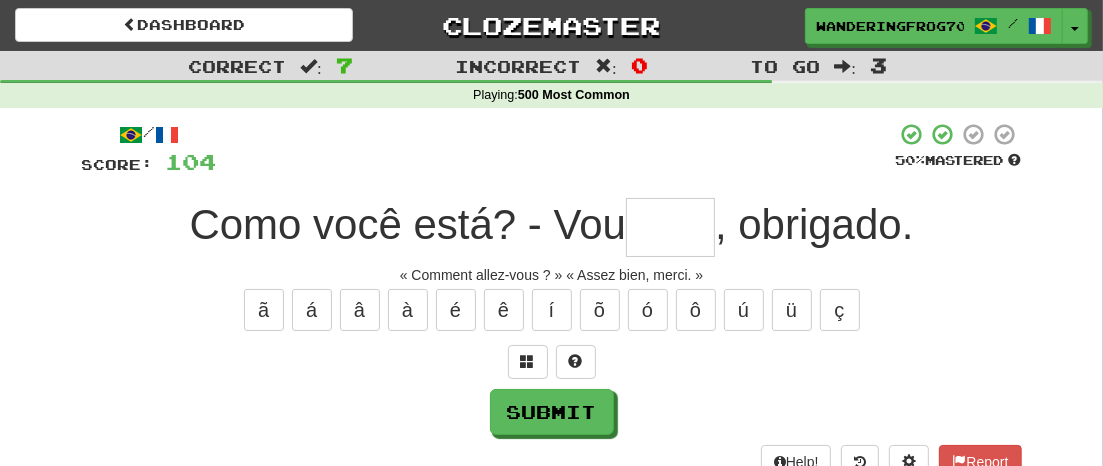 type on "*" 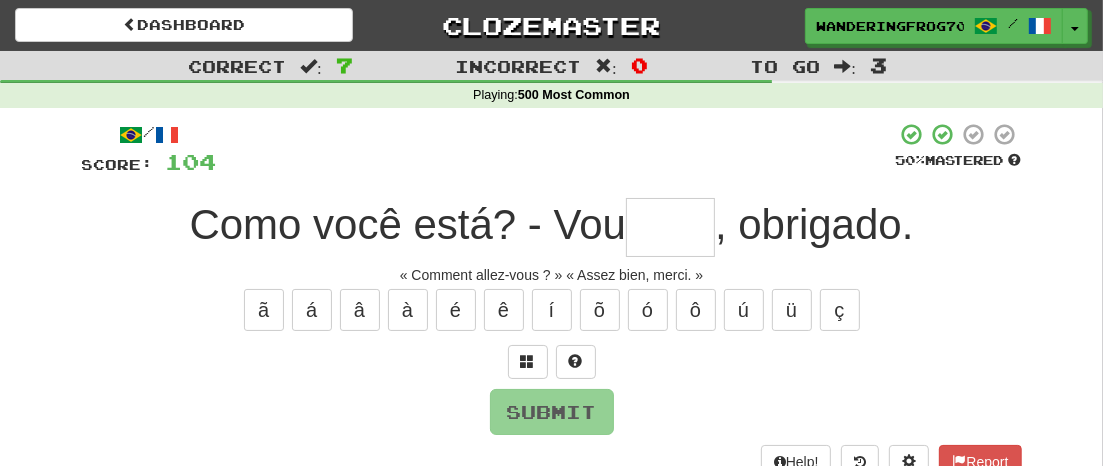 type on "*" 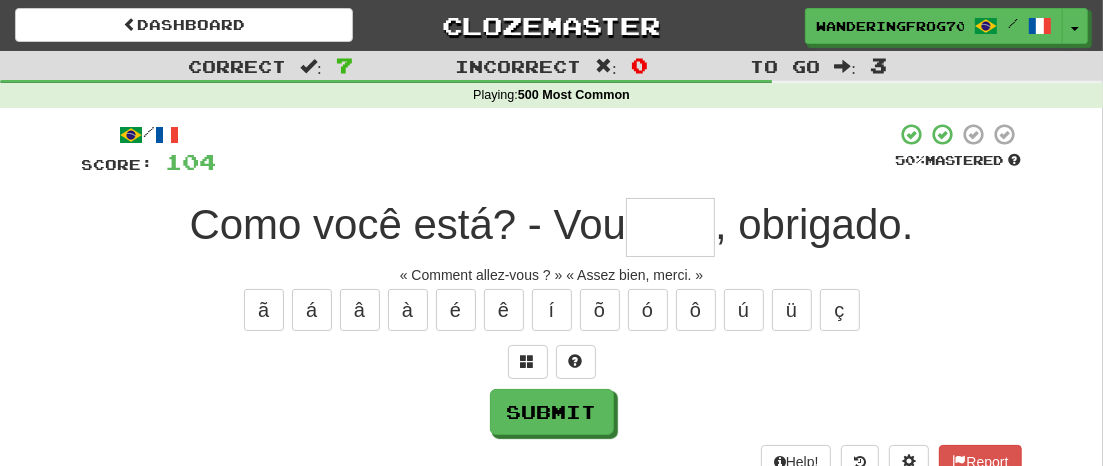 type on "*" 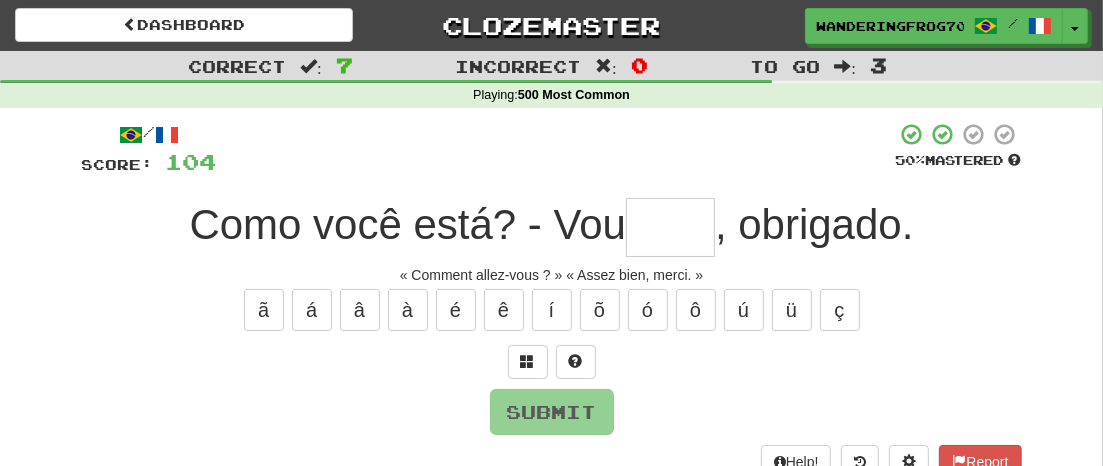 type on "*" 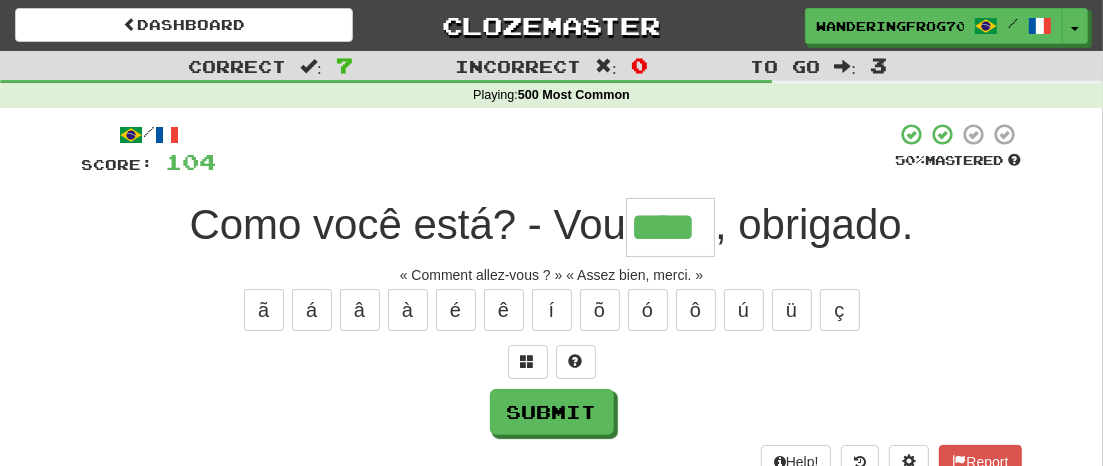type on "****" 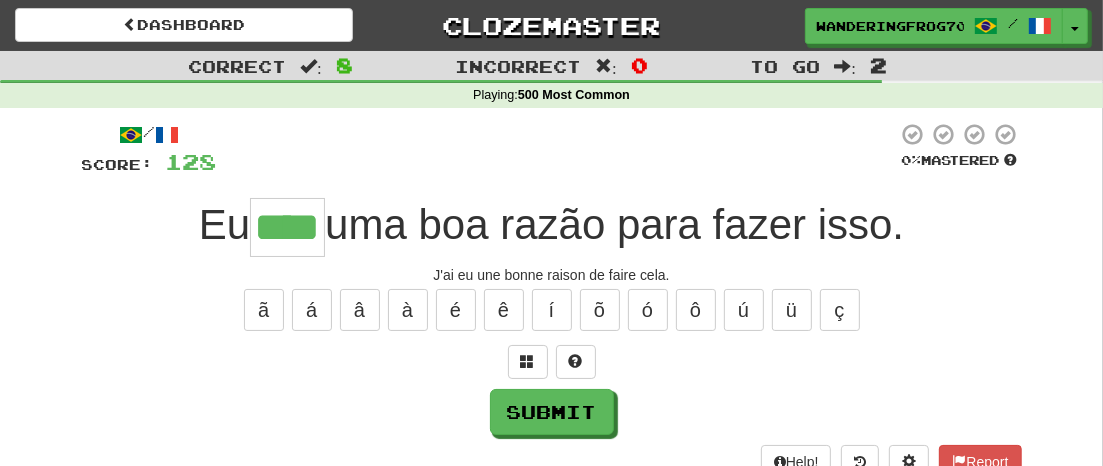 type on "****" 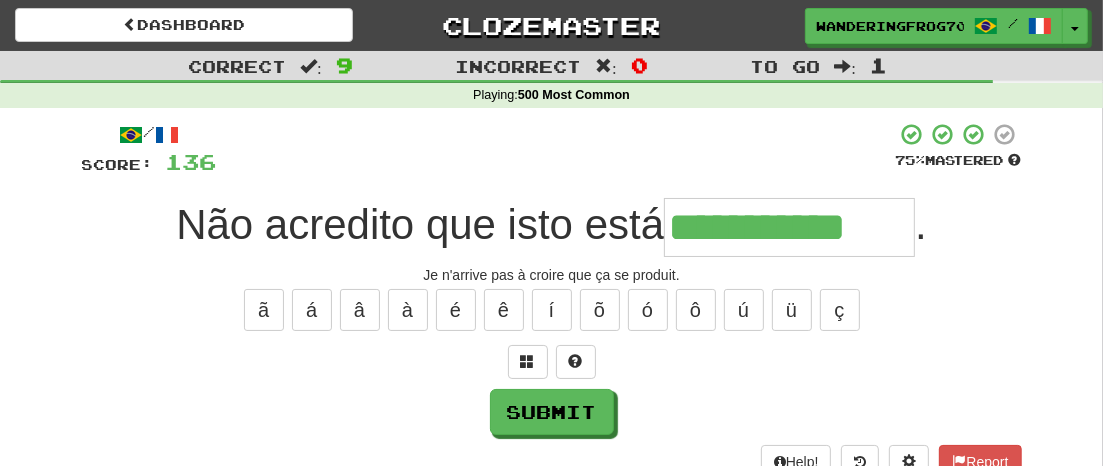 type on "**********" 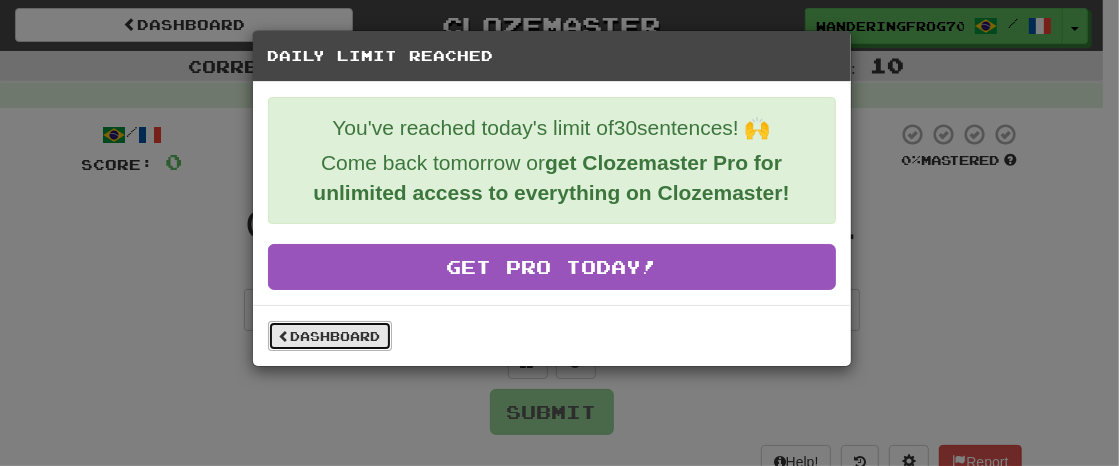 click on "Dashboard" at bounding box center (330, 336) 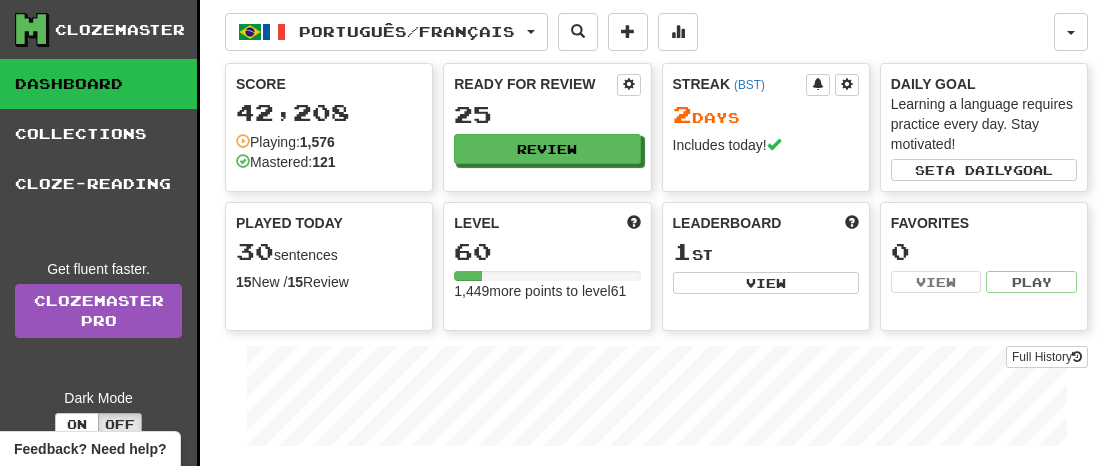 scroll, scrollTop: 0, scrollLeft: 0, axis: both 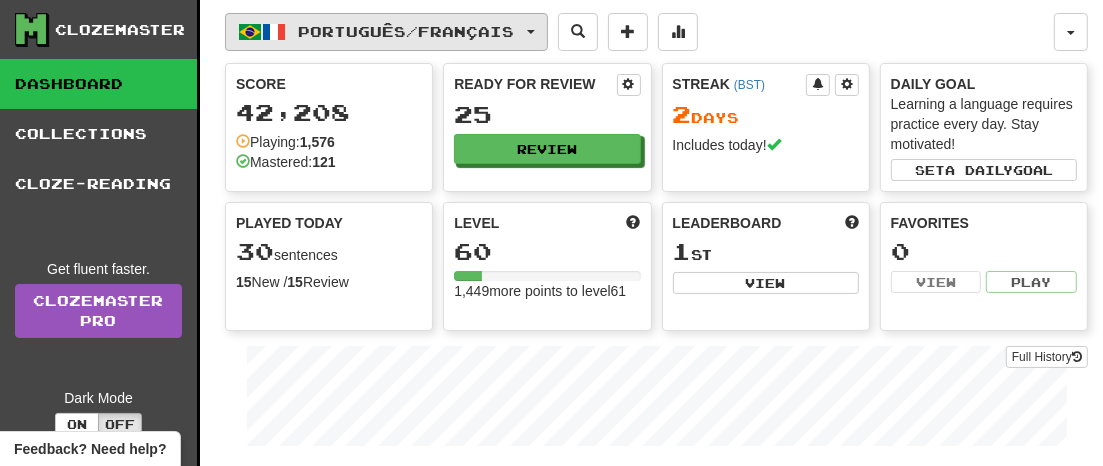 click on "Português  /  Français" at bounding box center [386, 32] 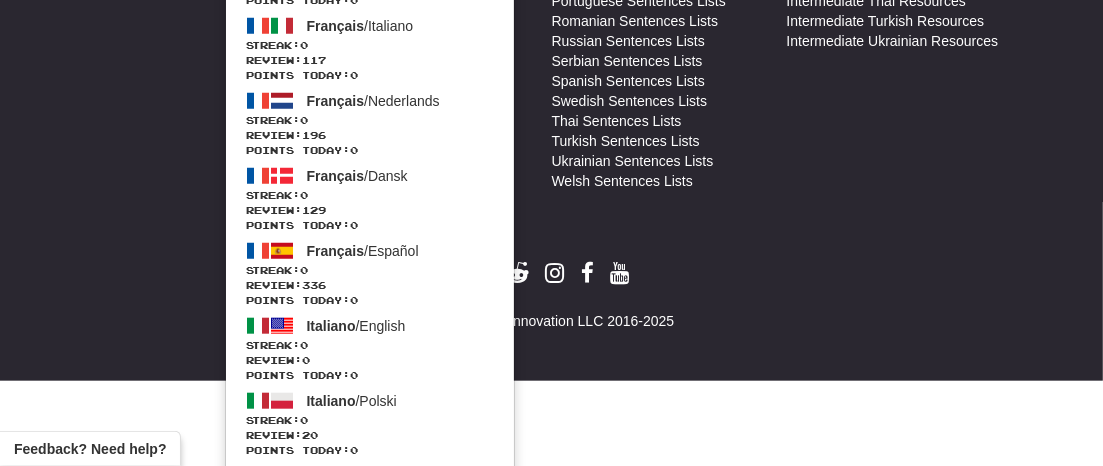 scroll, scrollTop: 0, scrollLeft: 0, axis: both 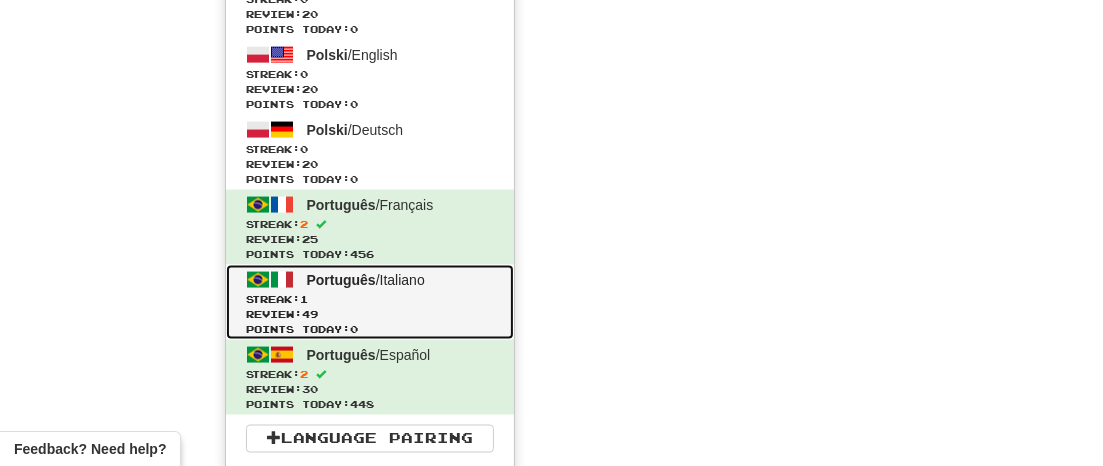 click on "Review:  49" at bounding box center [370, 314] 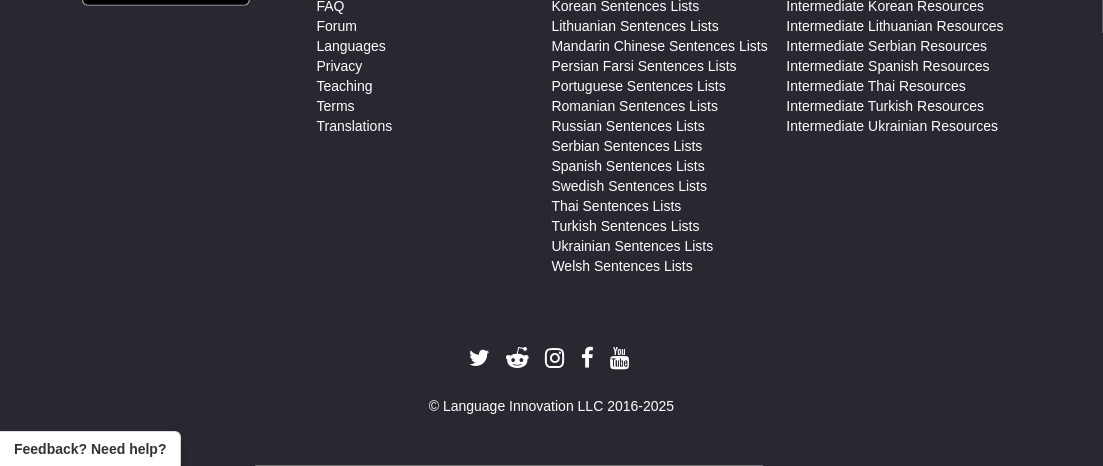 scroll, scrollTop: 1230, scrollLeft: 0, axis: vertical 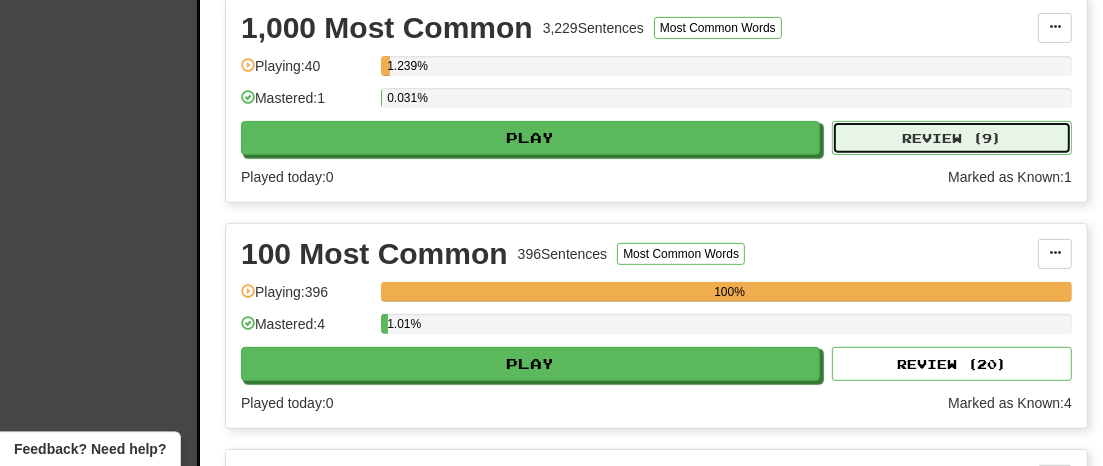 click on "Review ( 9 )" 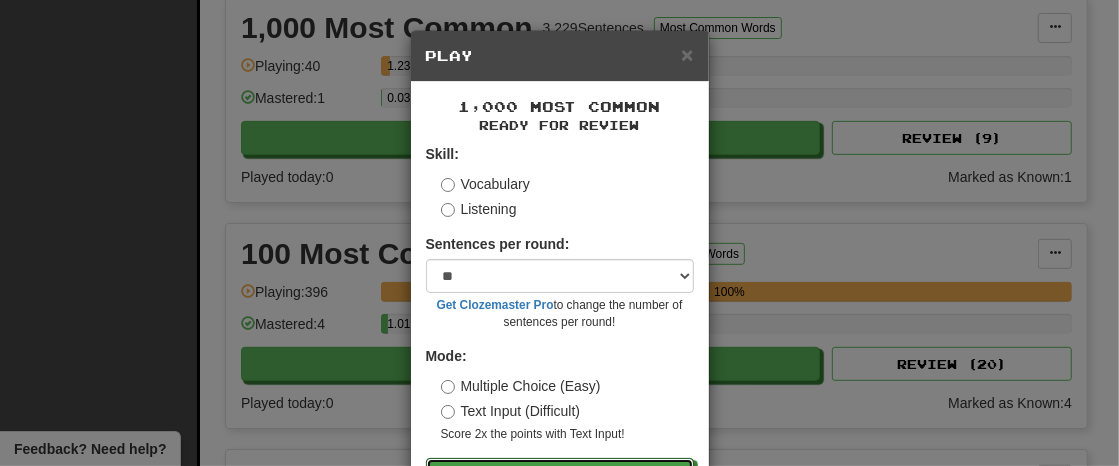 drag, startPoint x: 619, startPoint y: 461, endPoint x: 662, endPoint y: 454, distance: 43.56604 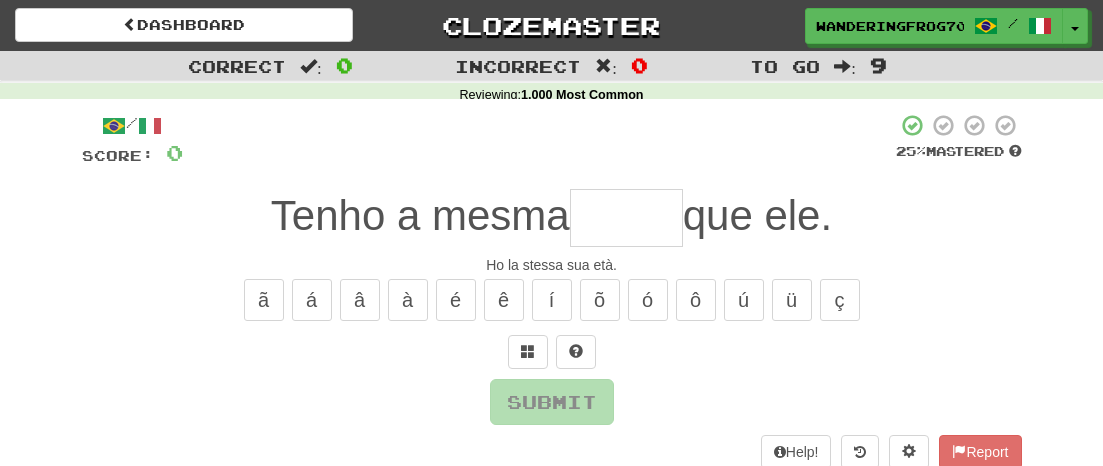 scroll, scrollTop: 0, scrollLeft: 0, axis: both 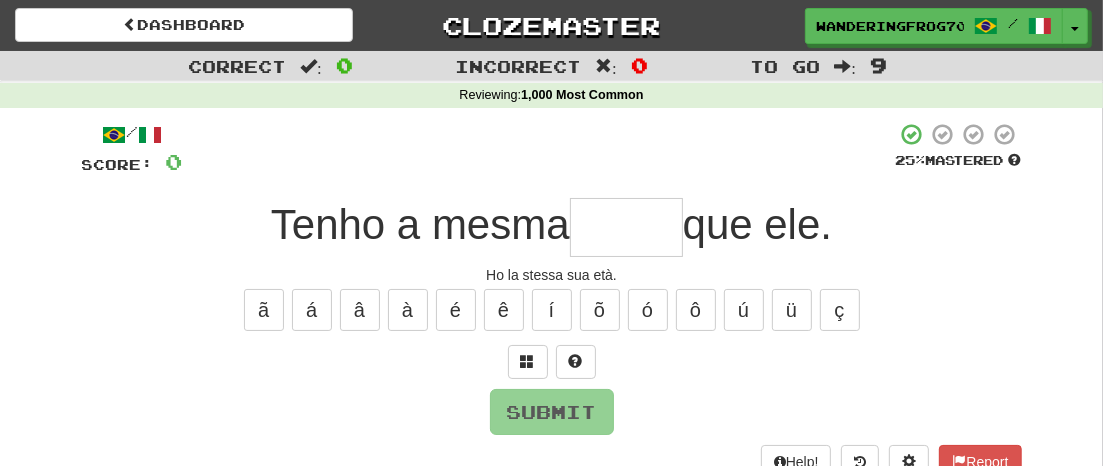 type on "*" 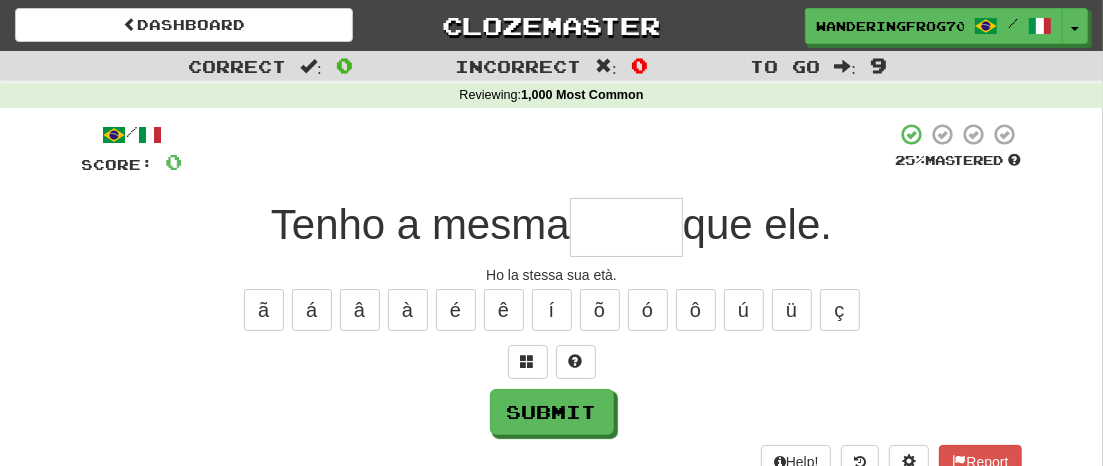type on "*" 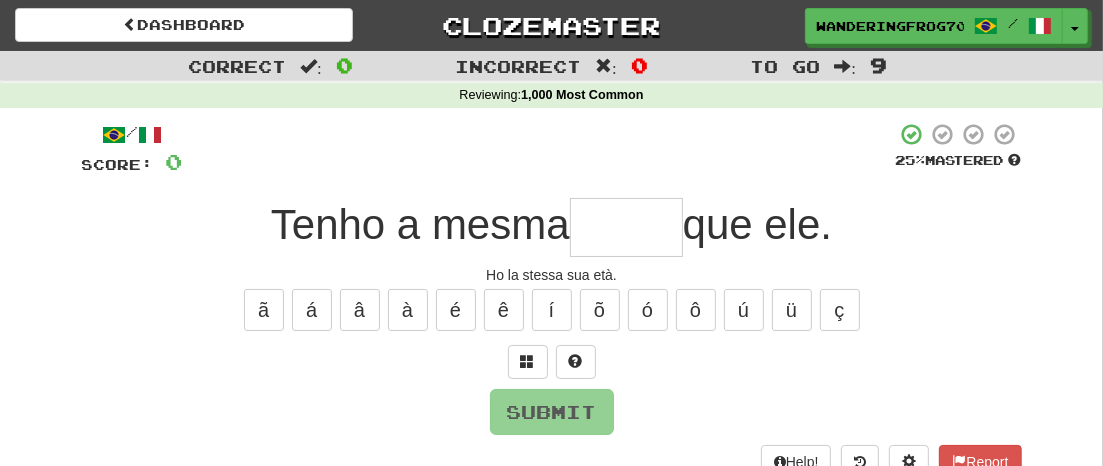 type on "*" 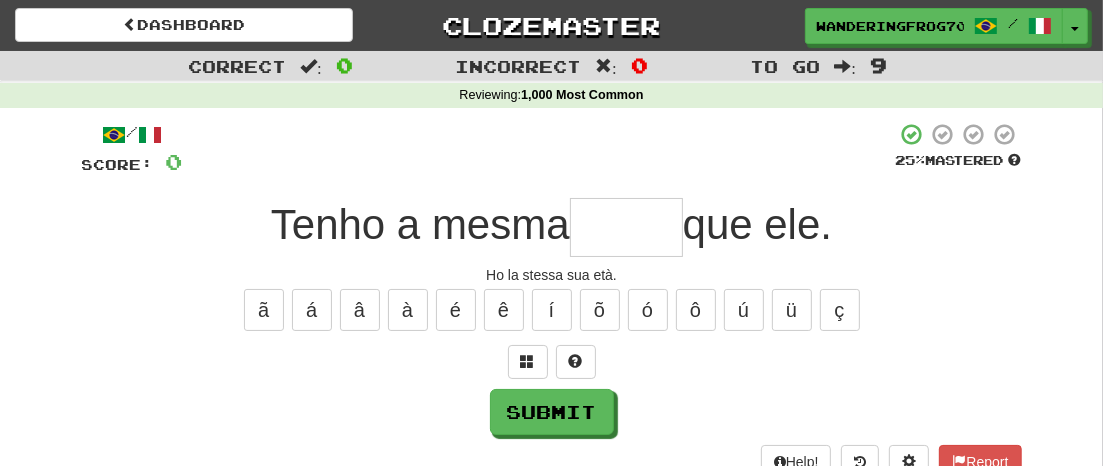 type on "*" 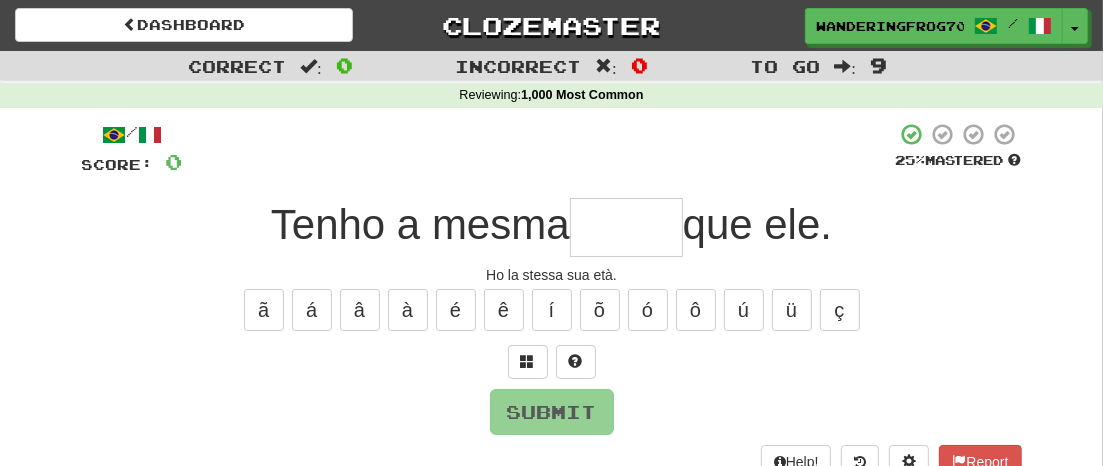 type on "*" 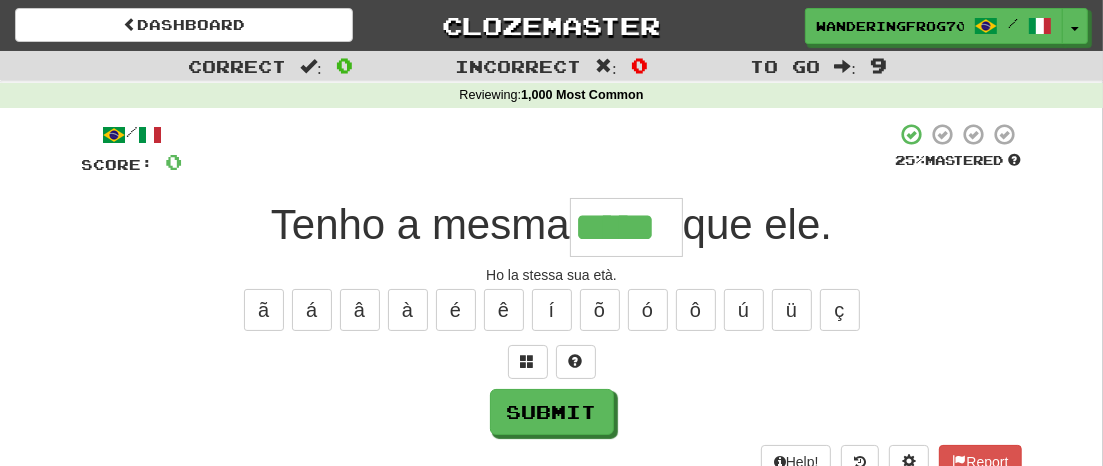 type on "*****" 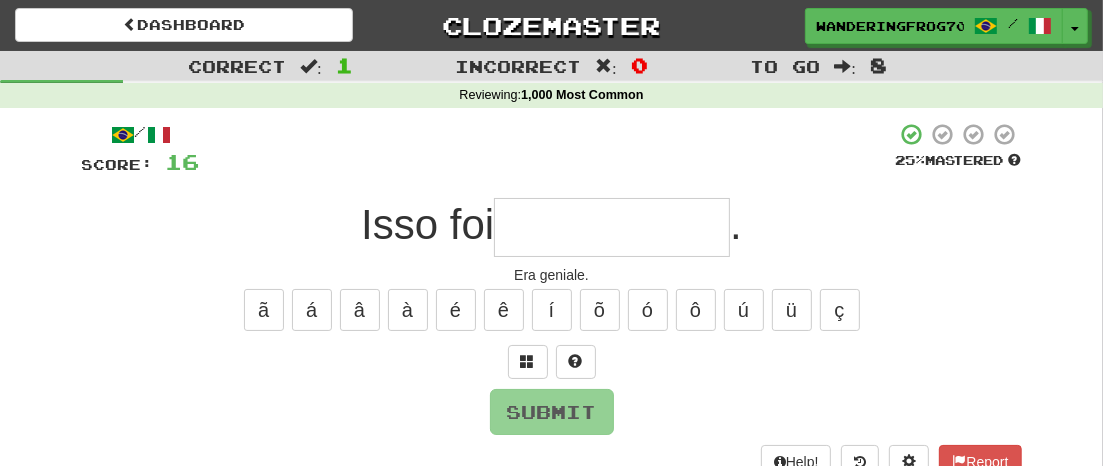 type on "*" 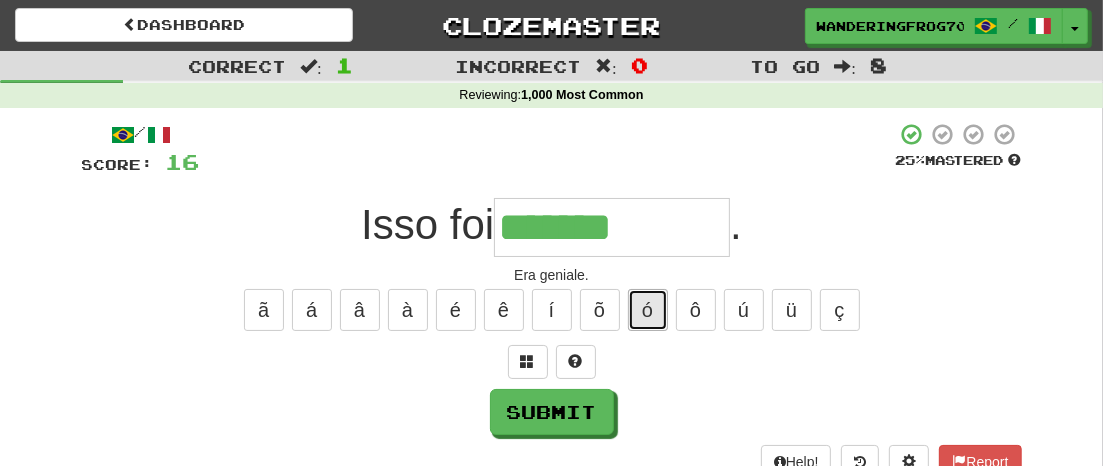 click on "ó" at bounding box center (648, 310) 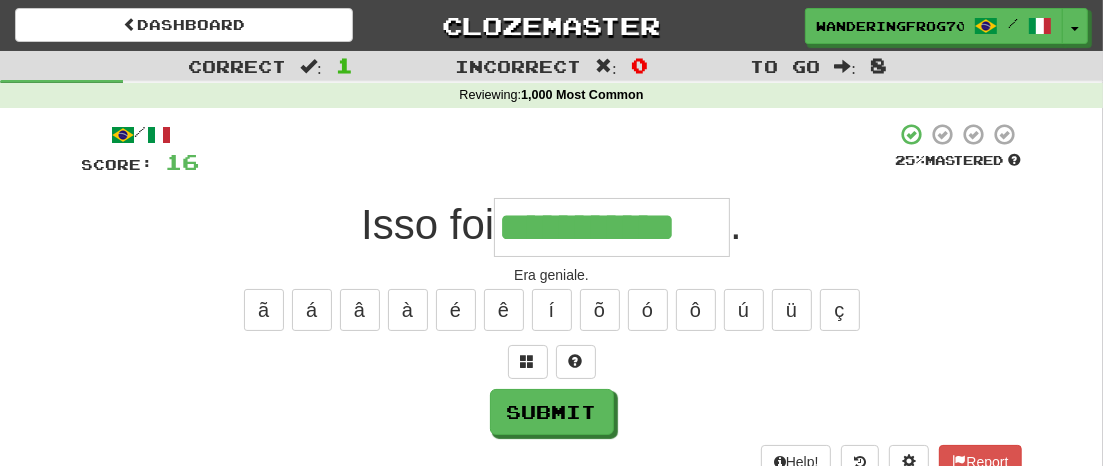 type on "**********" 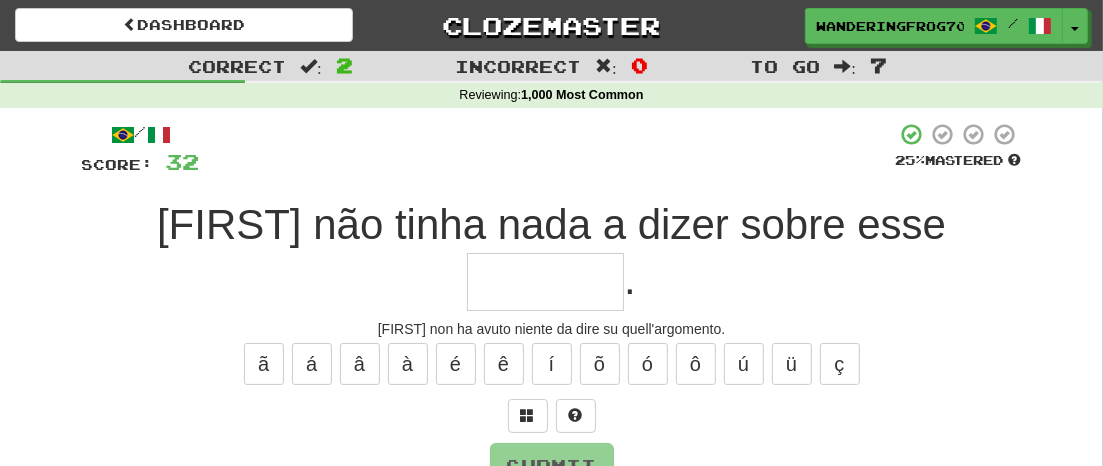 type on "*" 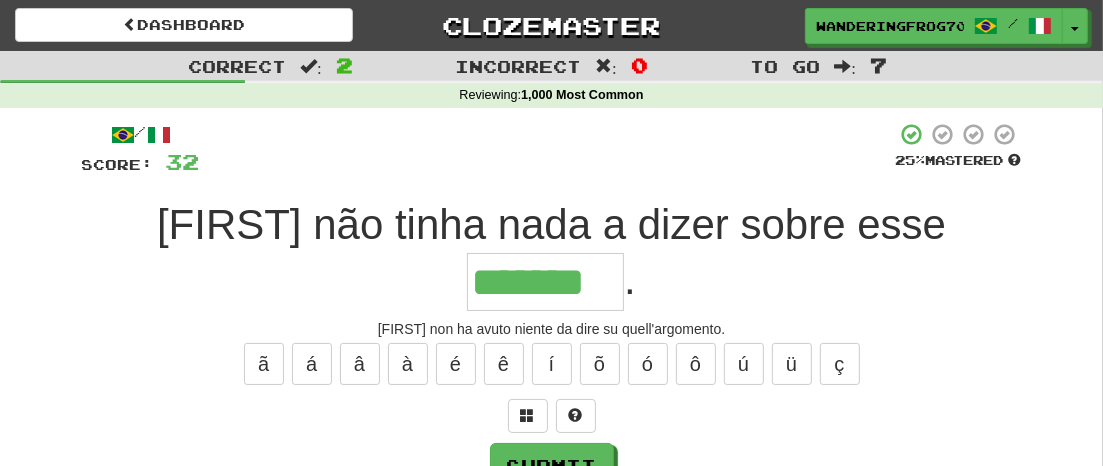 type on "*******" 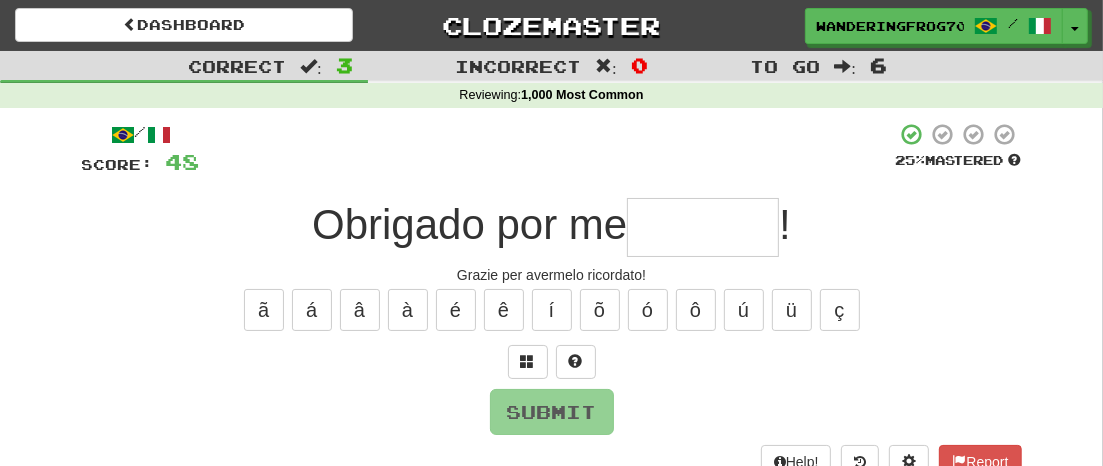 type on "*" 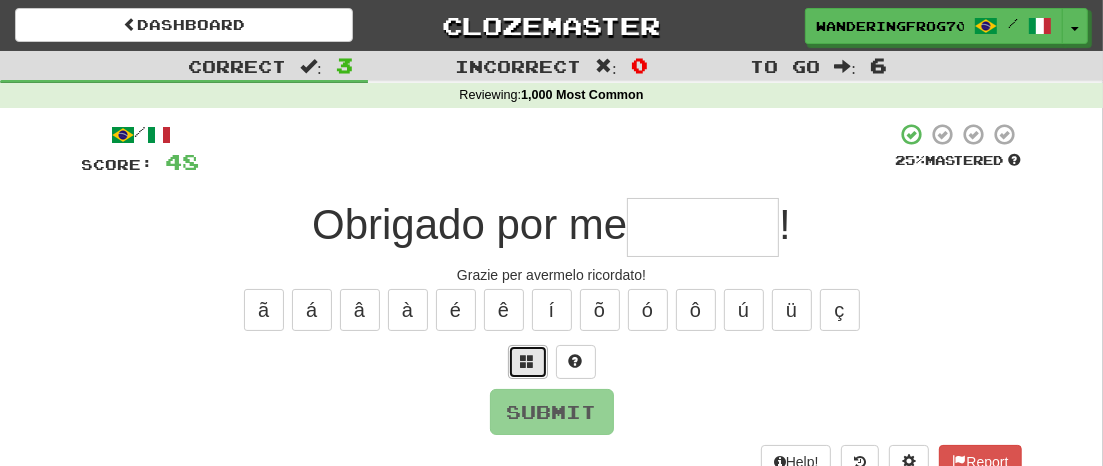 click at bounding box center (528, 361) 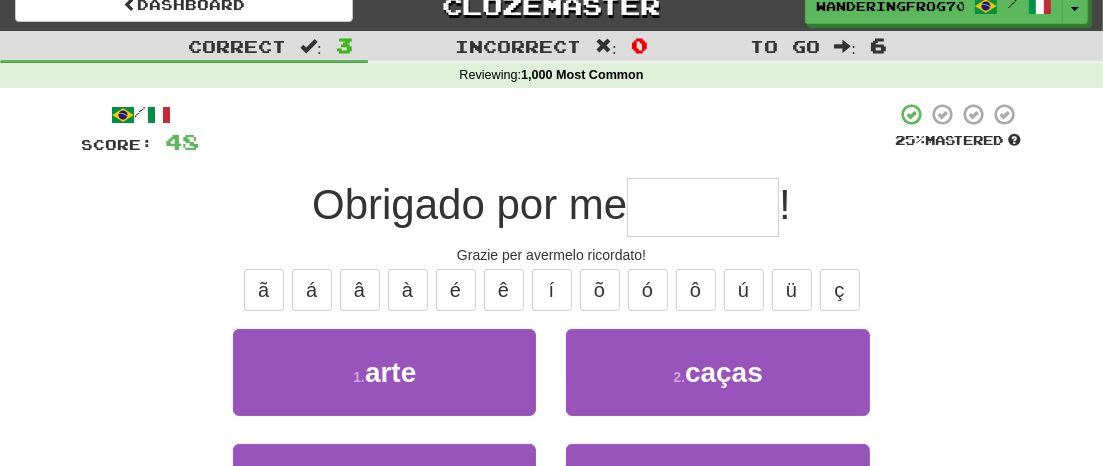 scroll, scrollTop: 0, scrollLeft: 0, axis: both 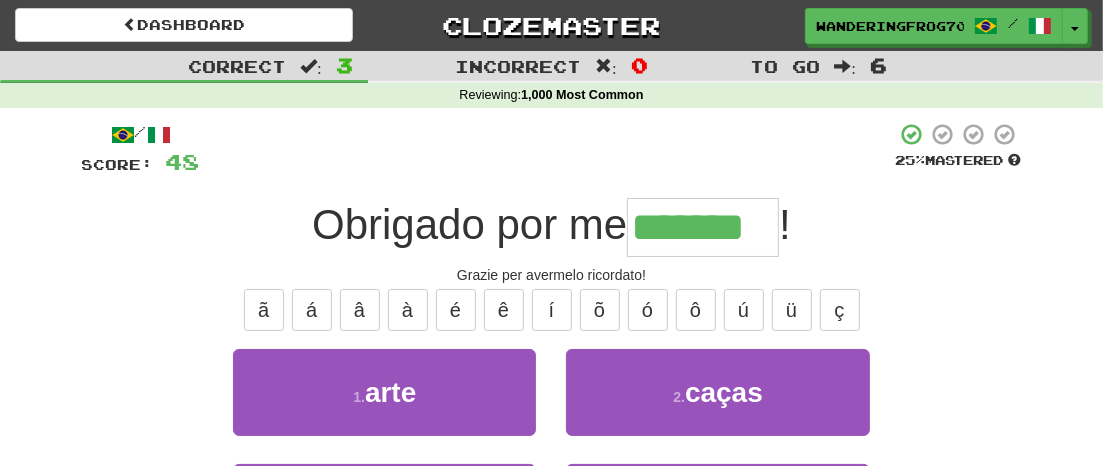 type on "*******" 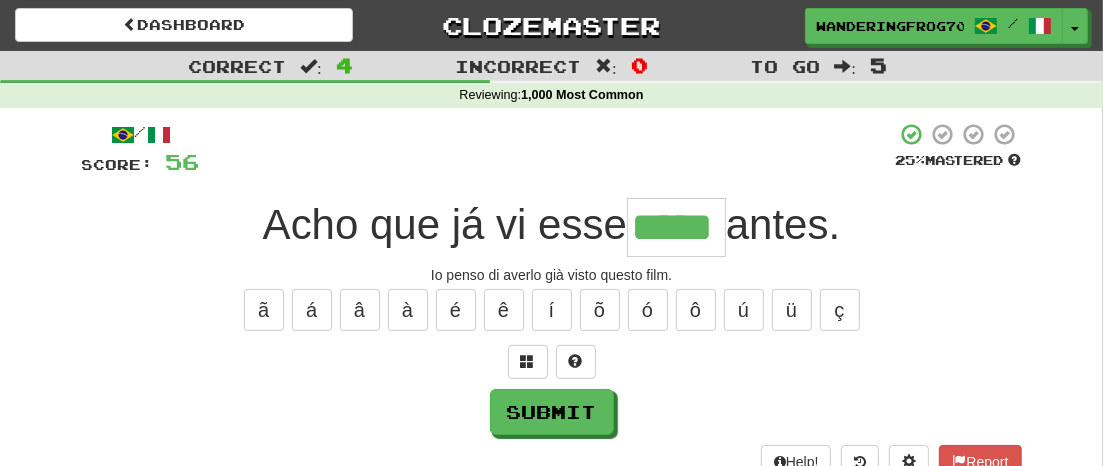 type on "*****" 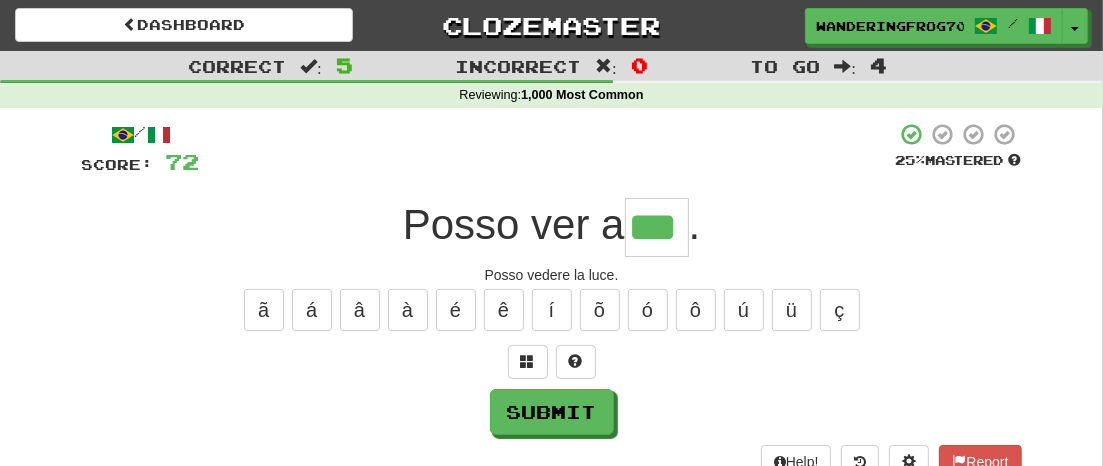 type on "***" 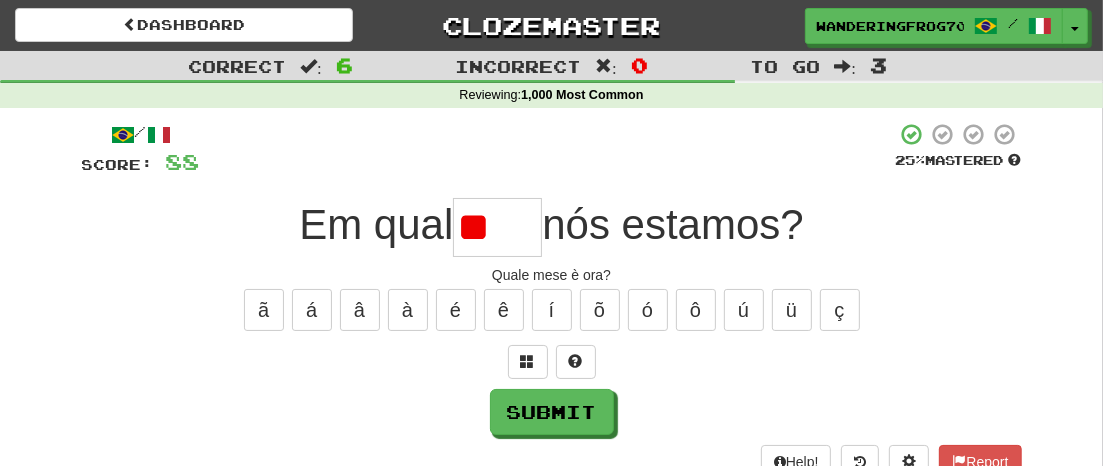 type on "*" 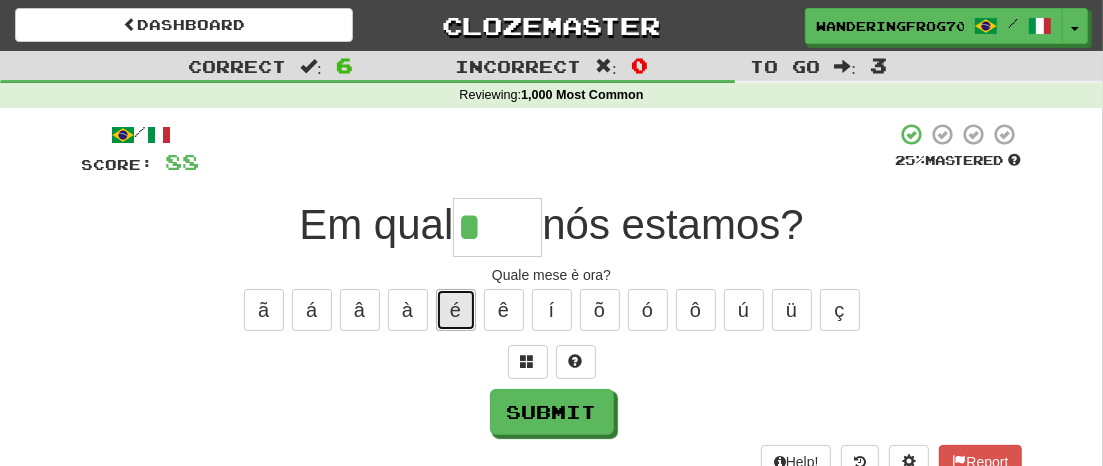 click on "é" at bounding box center (456, 310) 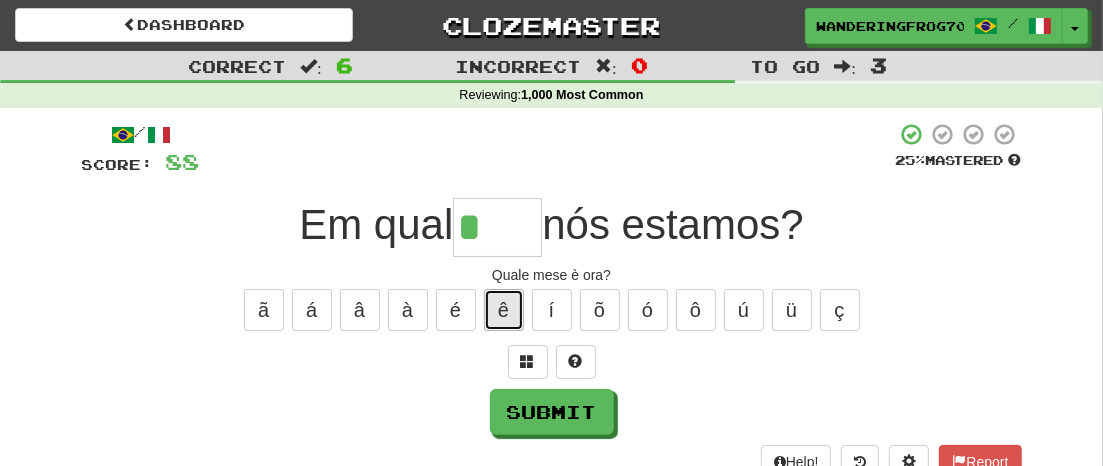 click on "ê" at bounding box center [504, 310] 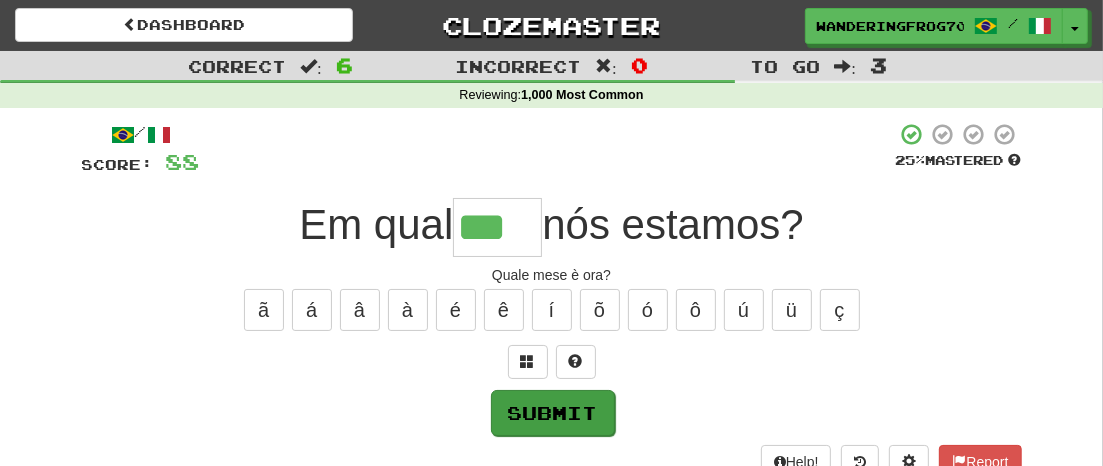 type on "***" 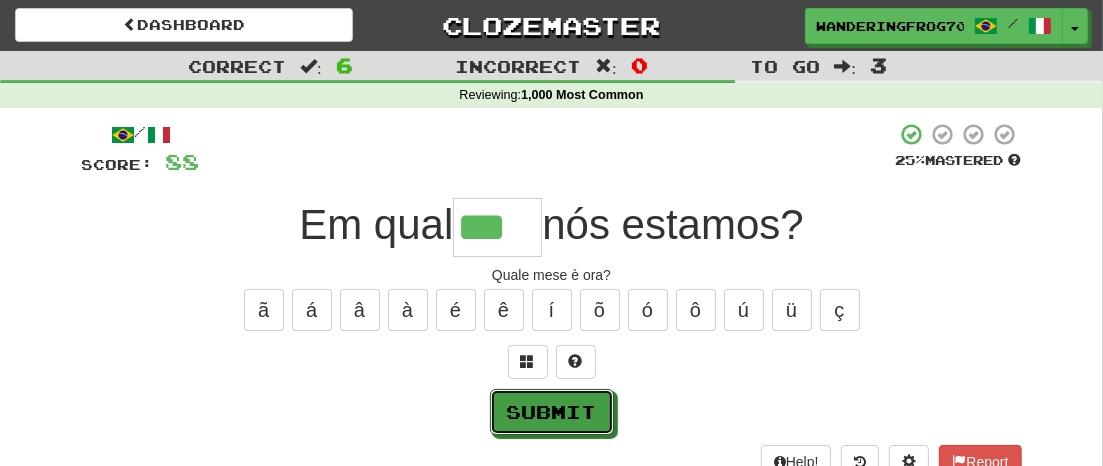 drag, startPoint x: 563, startPoint y: 405, endPoint x: 589, endPoint y: 401, distance: 26.305893 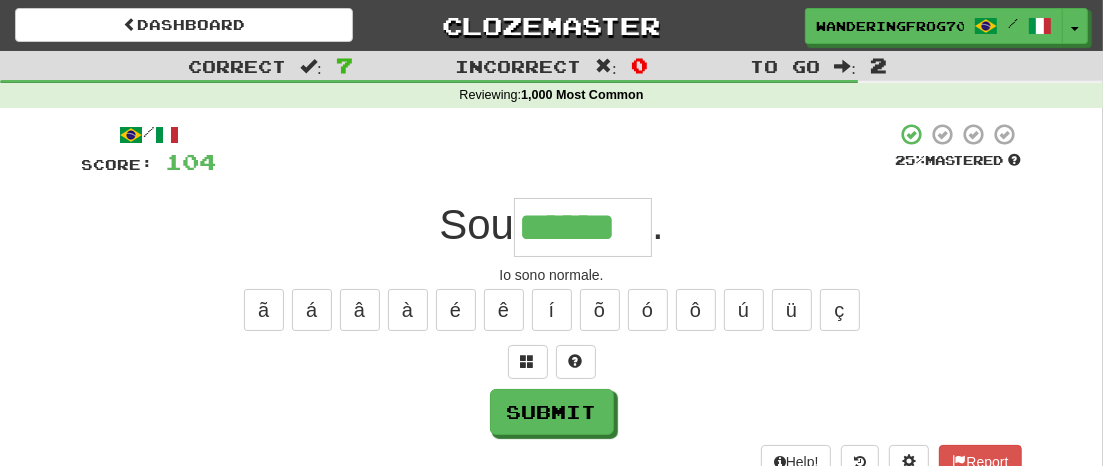 type on "******" 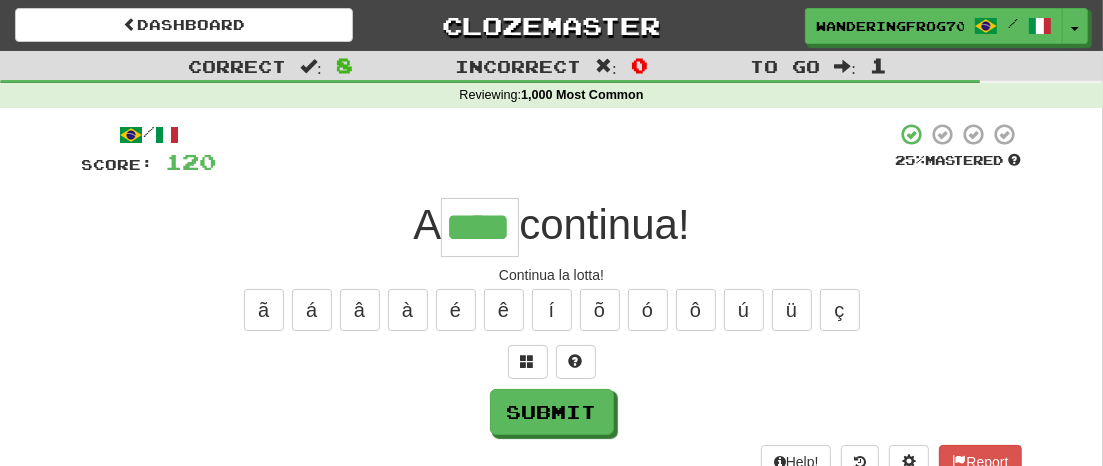 type on "****" 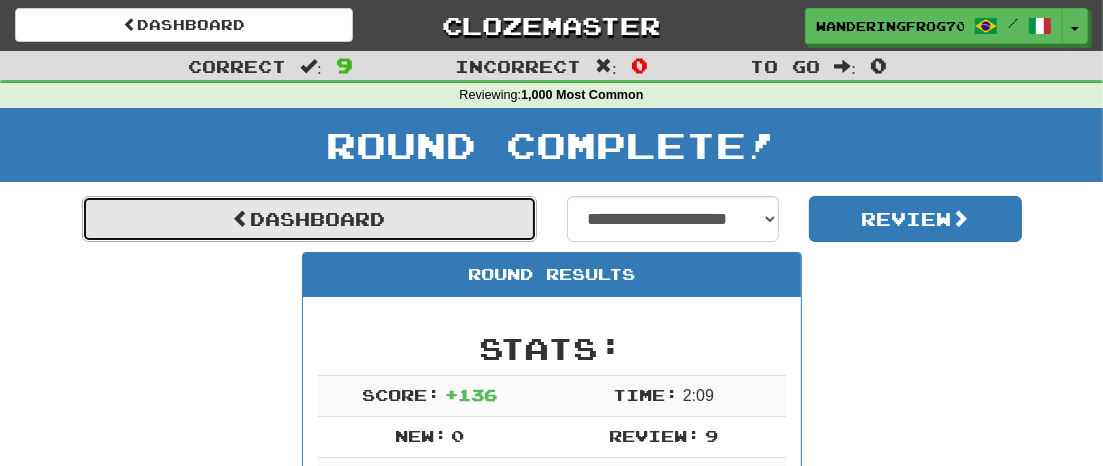 click on "Dashboard" at bounding box center [309, 219] 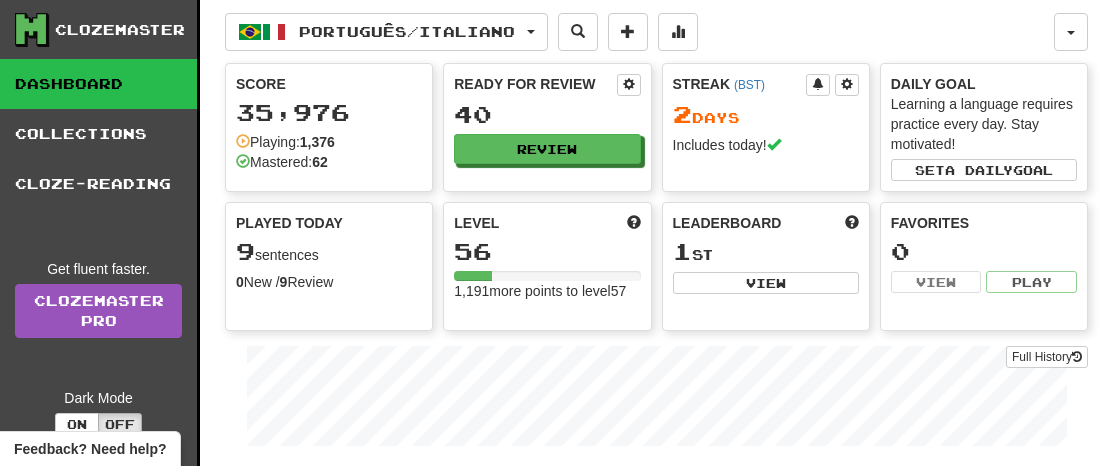 scroll, scrollTop: 0, scrollLeft: 0, axis: both 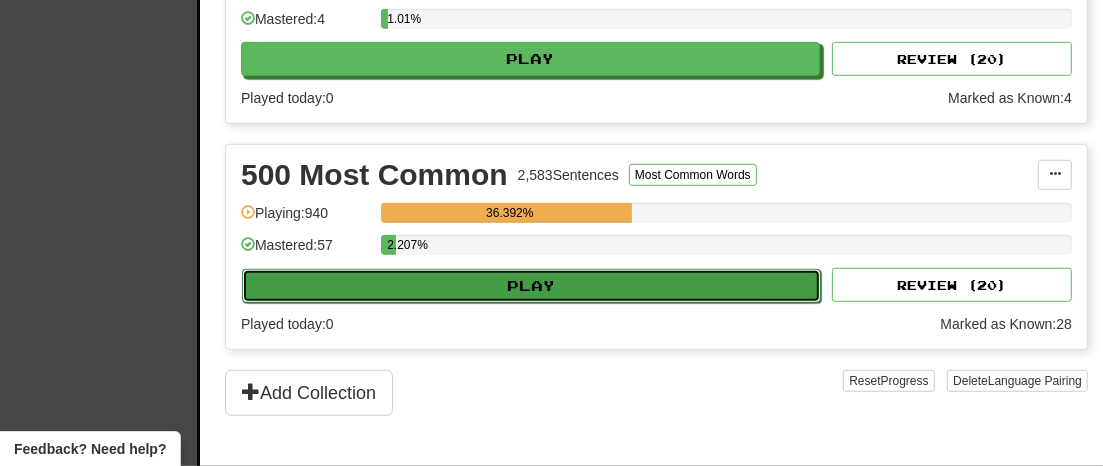 click on "Play" 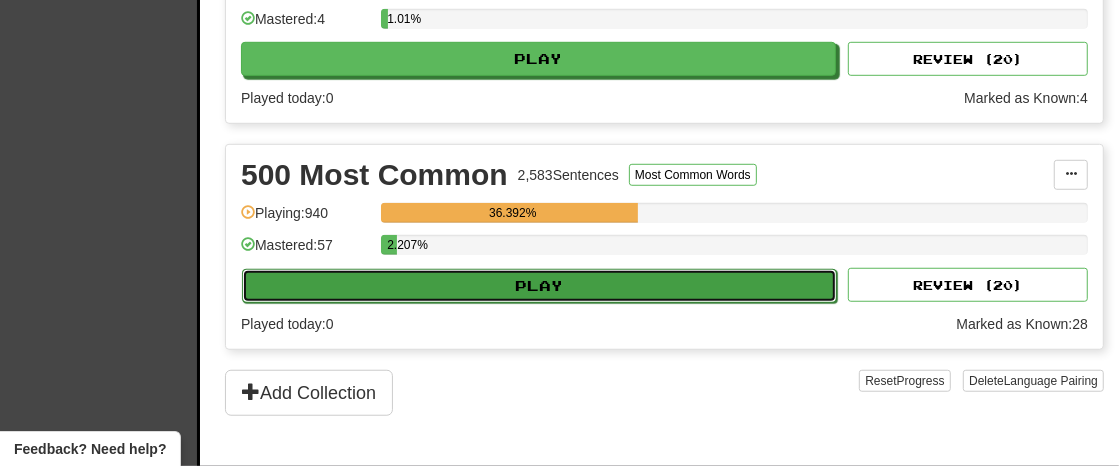 select on "**" 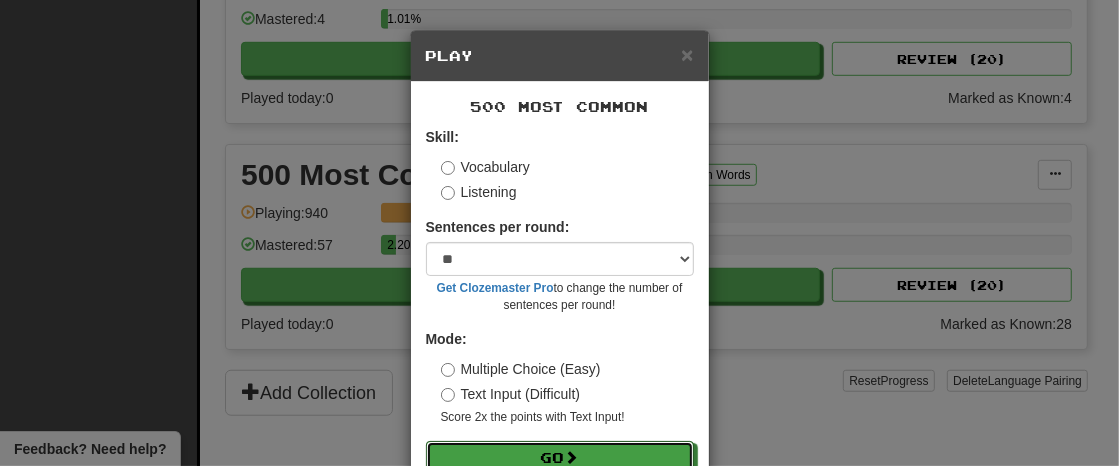 drag, startPoint x: 594, startPoint y: 454, endPoint x: 660, endPoint y: 437, distance: 68.154236 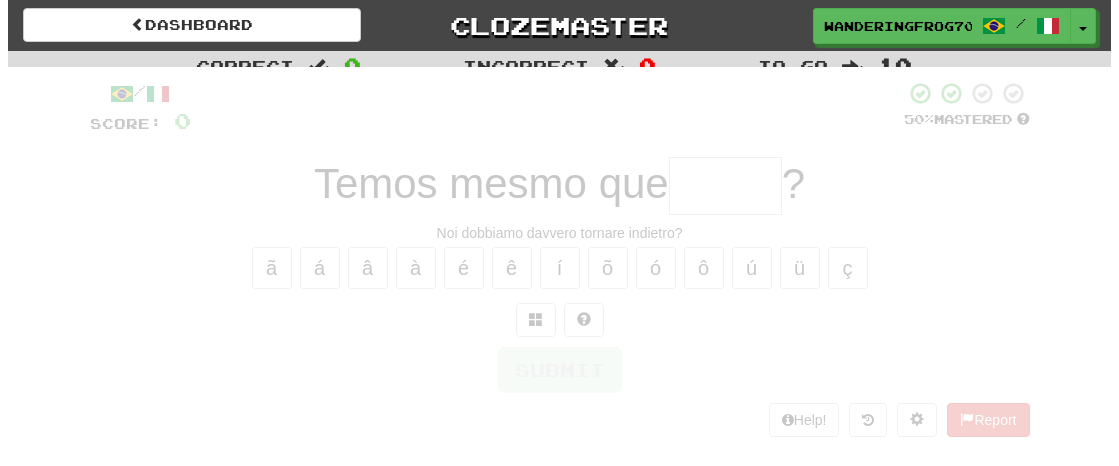 scroll, scrollTop: 0, scrollLeft: 0, axis: both 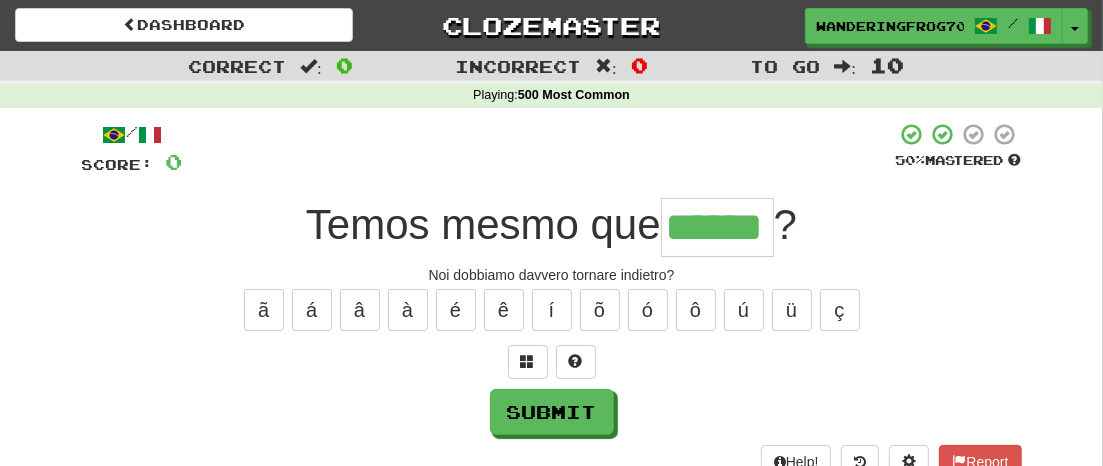 type on "******" 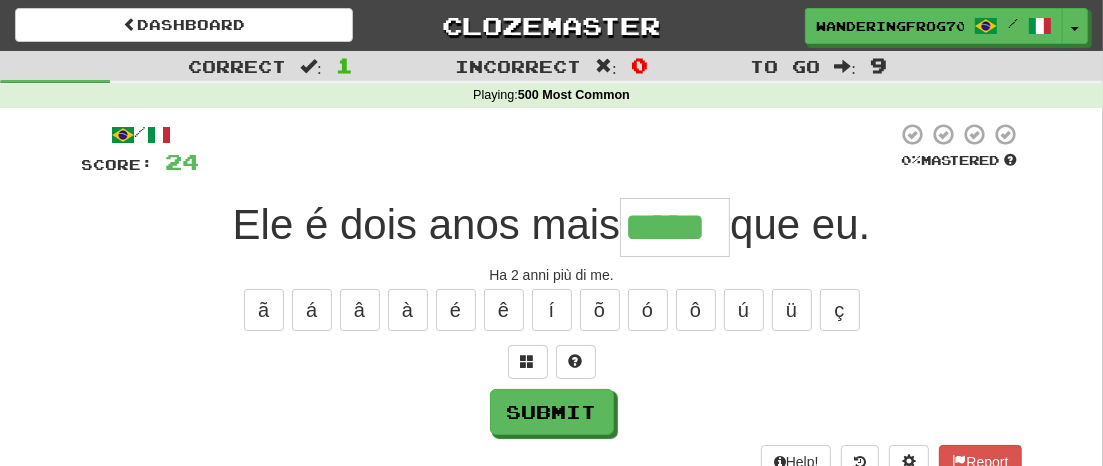 type on "*****" 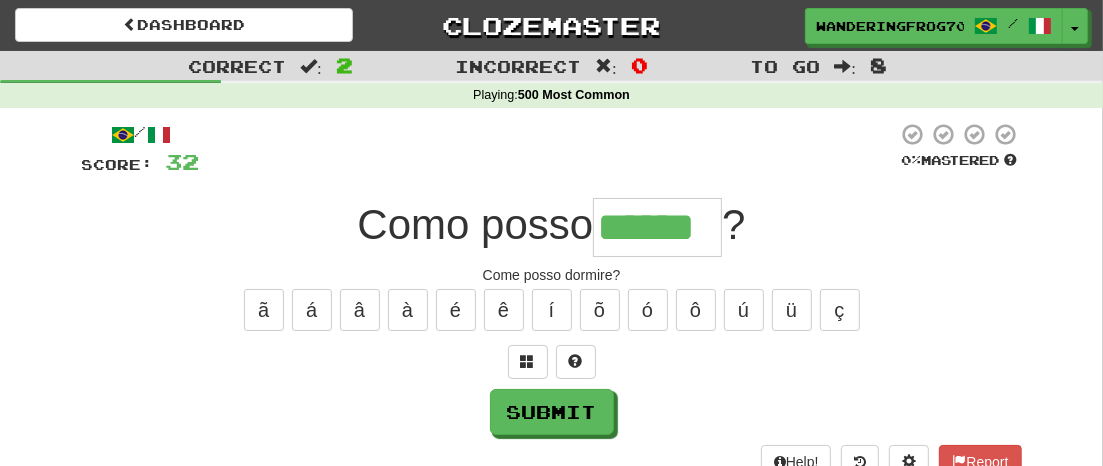 type on "******" 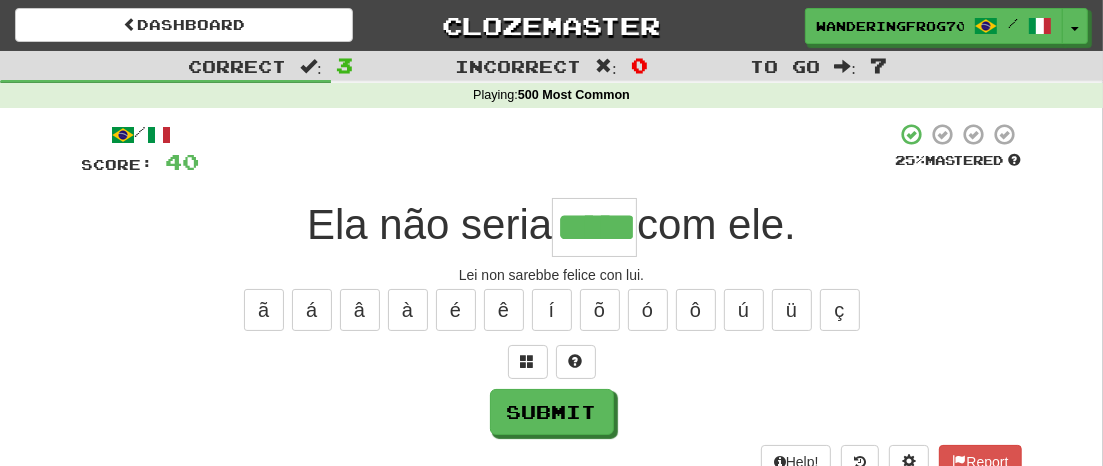 type on "*****" 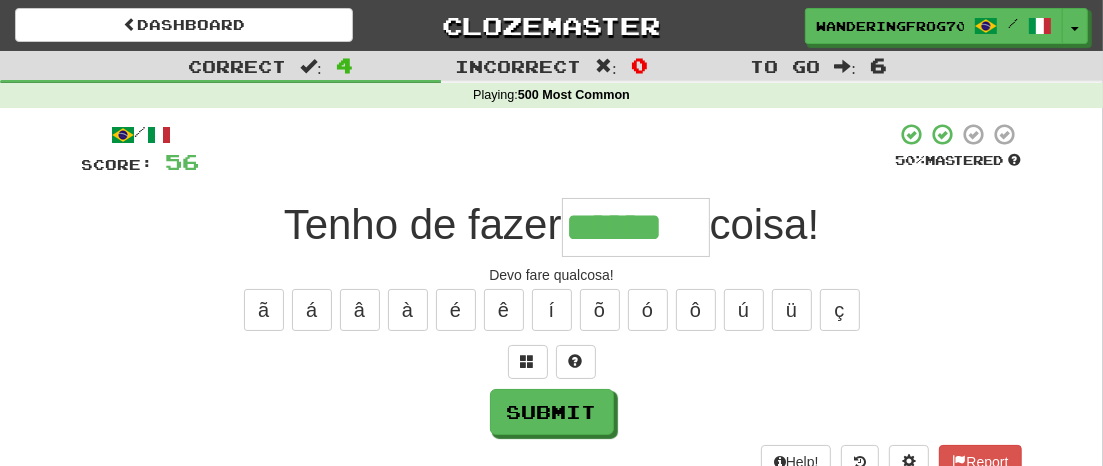 type on "******" 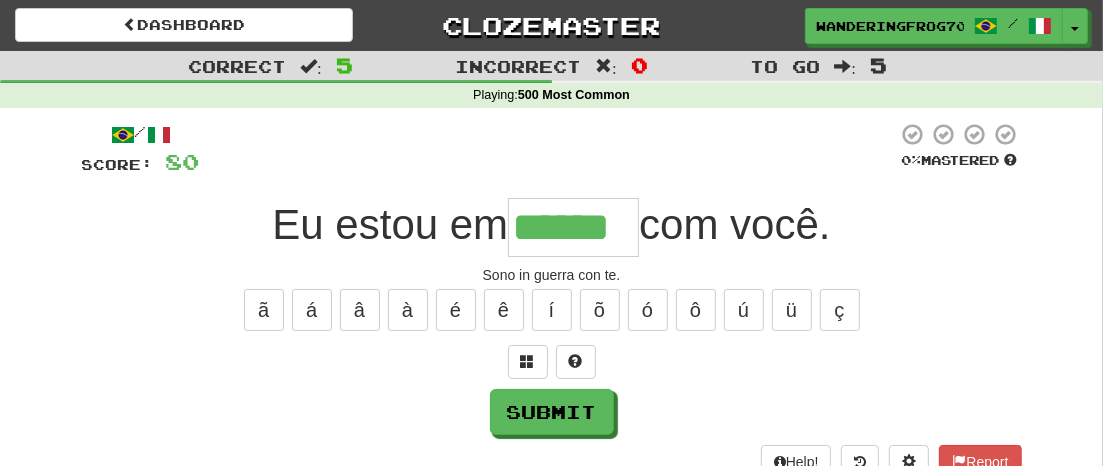type on "******" 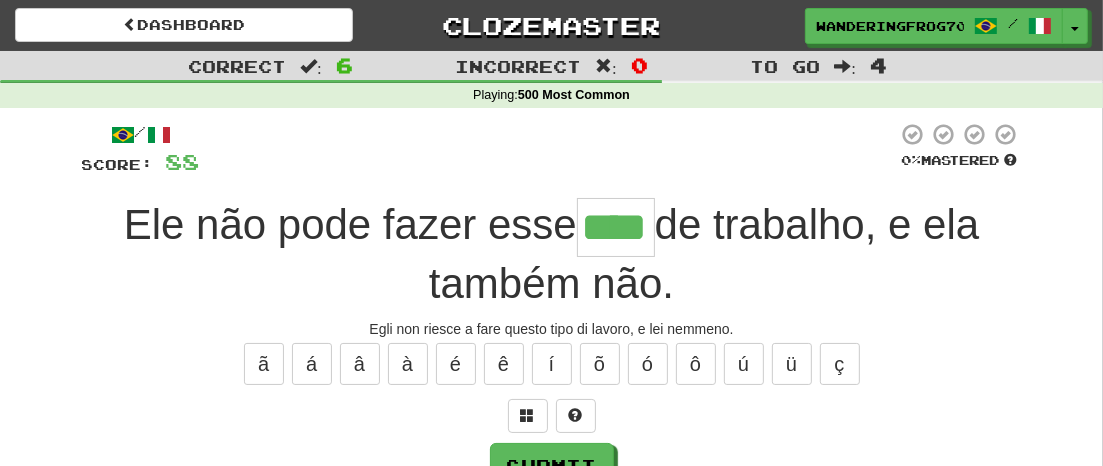 type on "****" 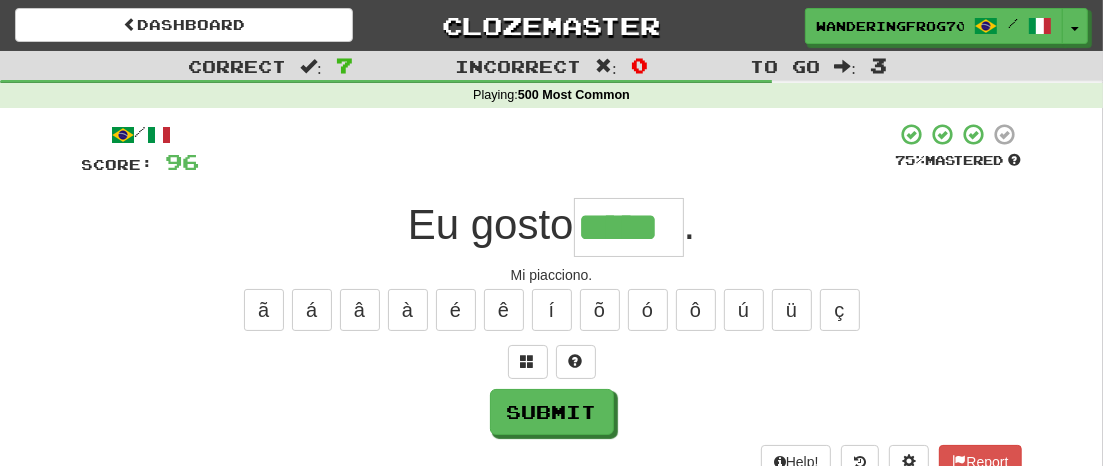 type on "*****" 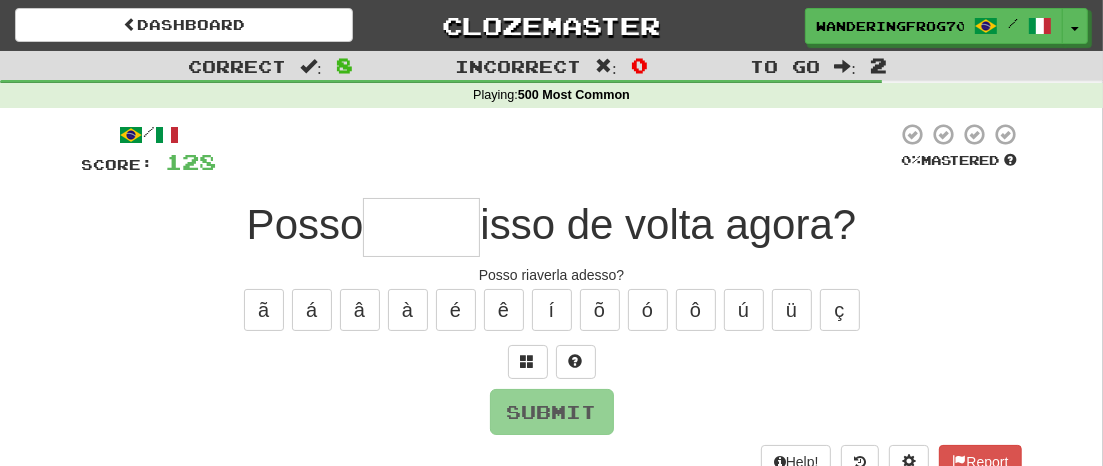 type on "*" 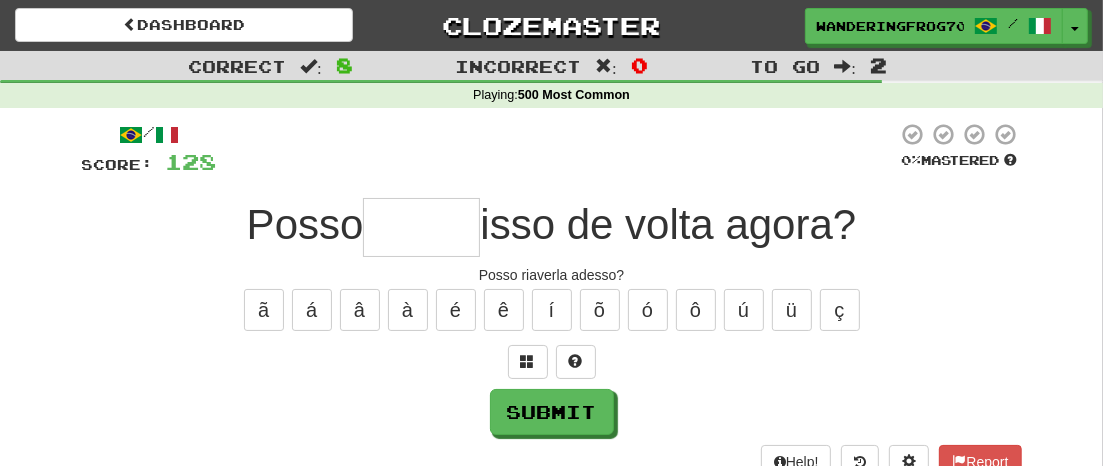 type on "*" 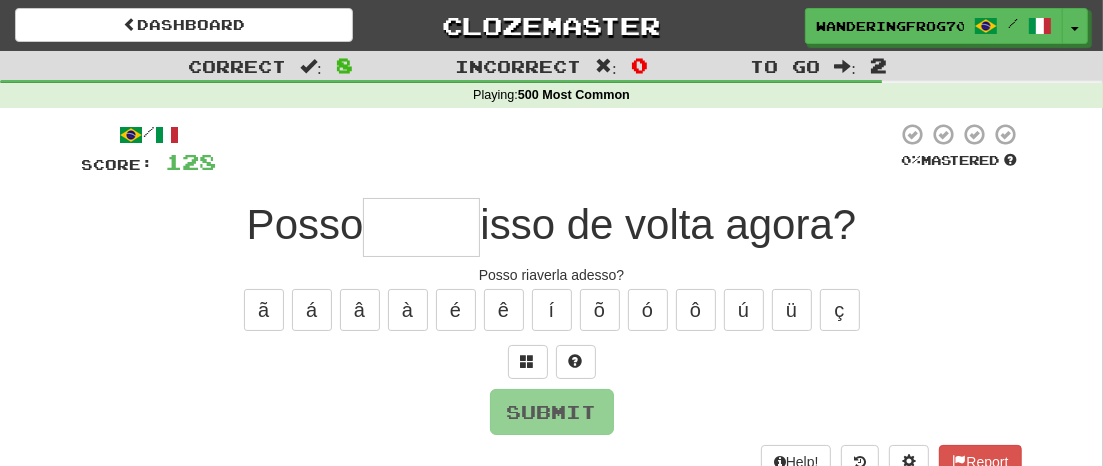 type on "*" 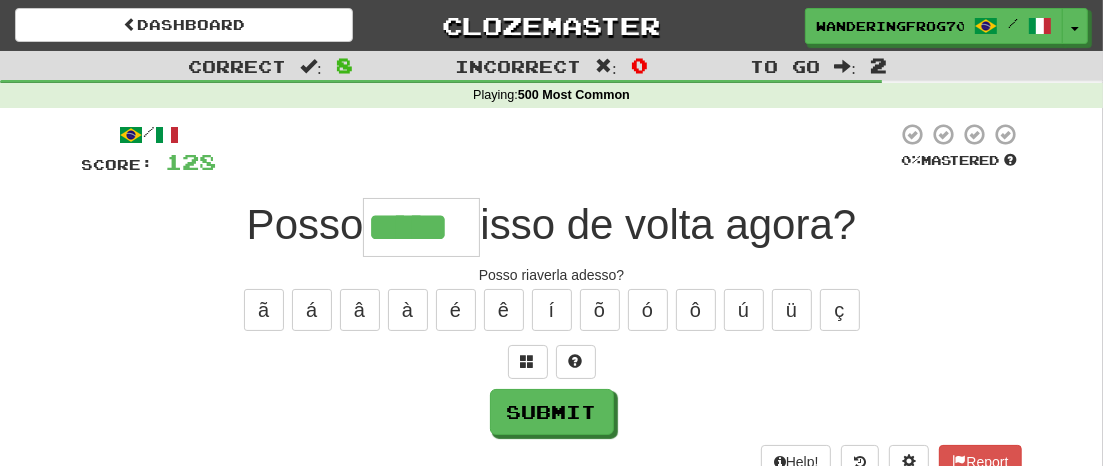 type on "*****" 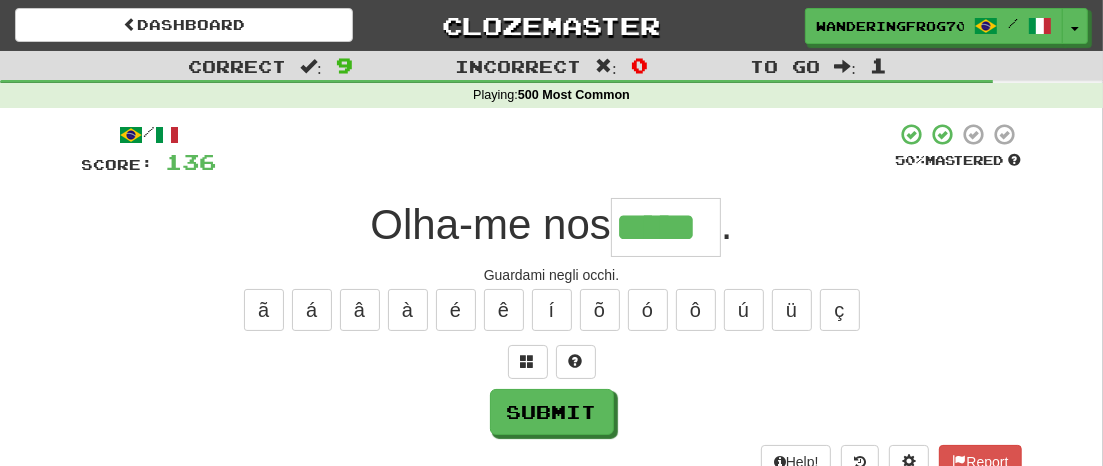 type on "*****" 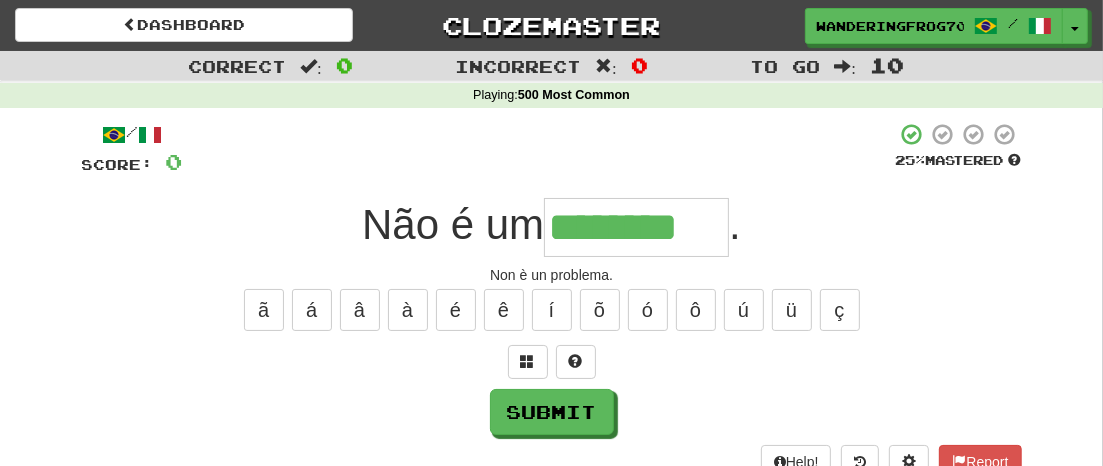 type on "********" 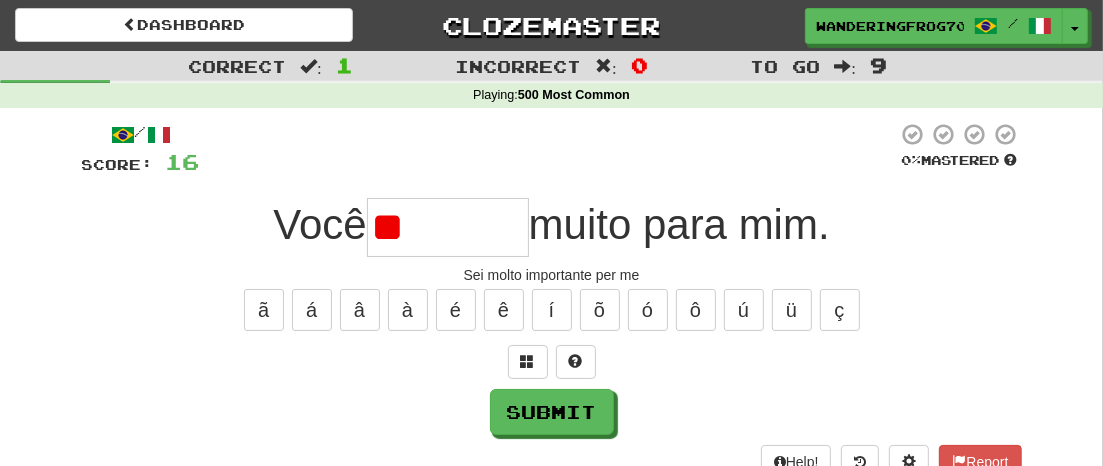 type on "*" 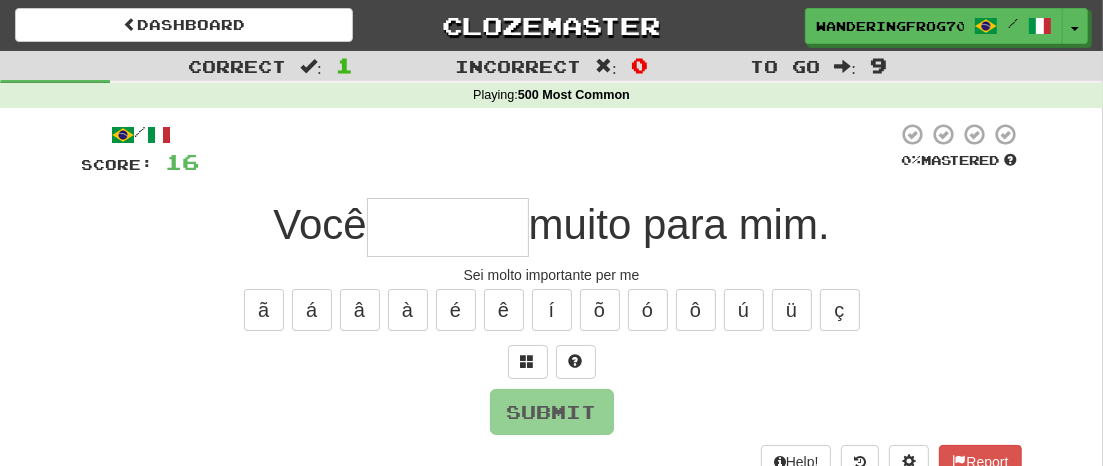 type on "*" 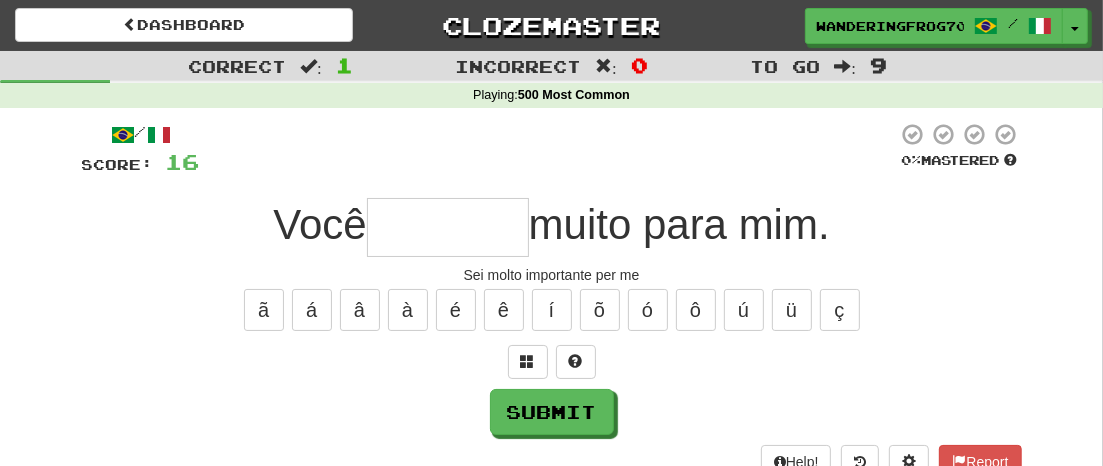 type on "*" 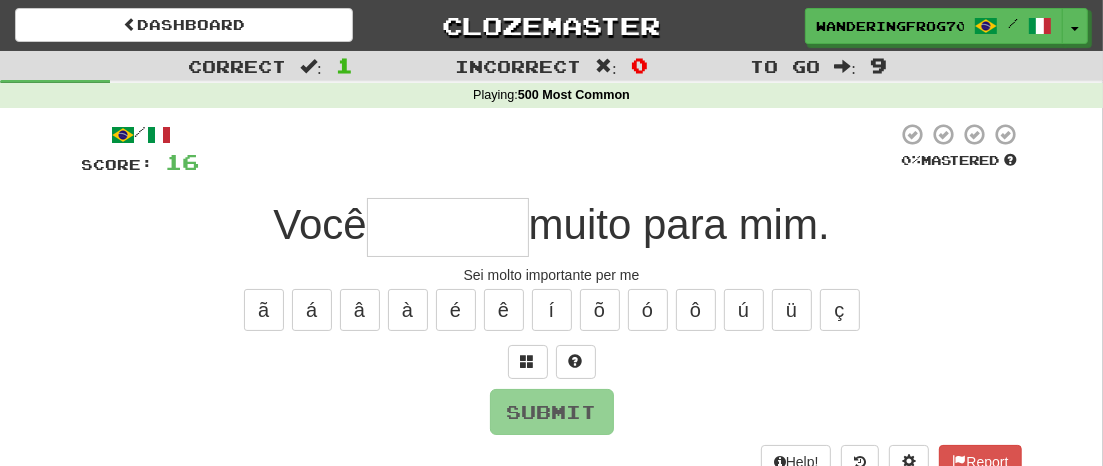 type on "*" 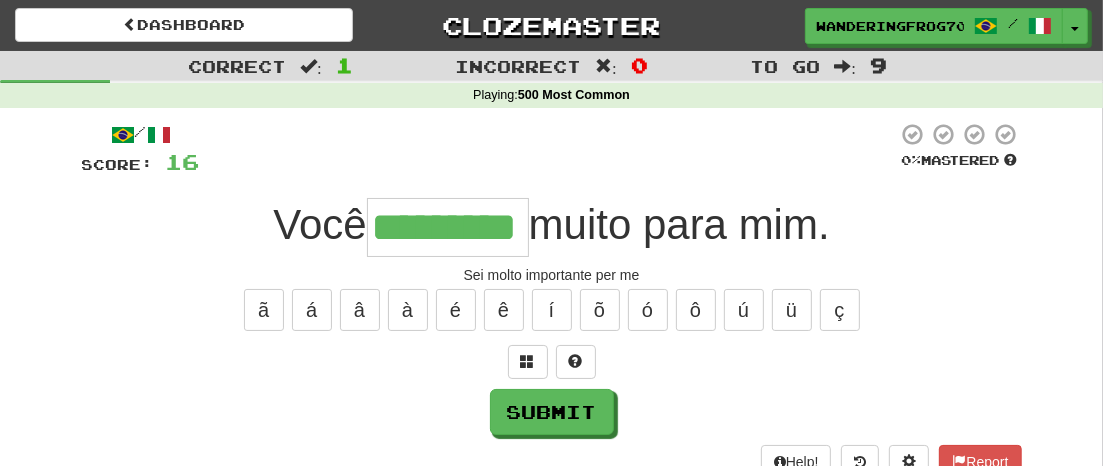 type on "*********" 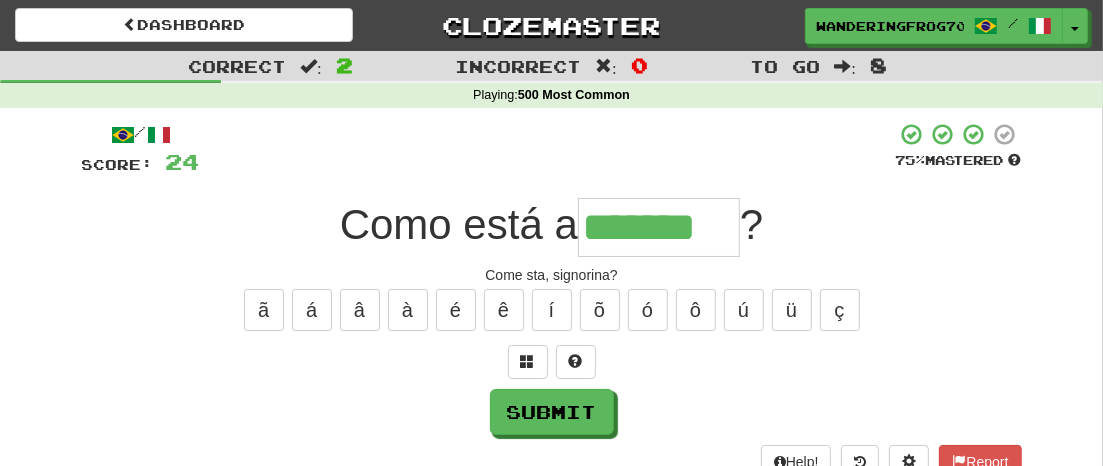 type on "*******" 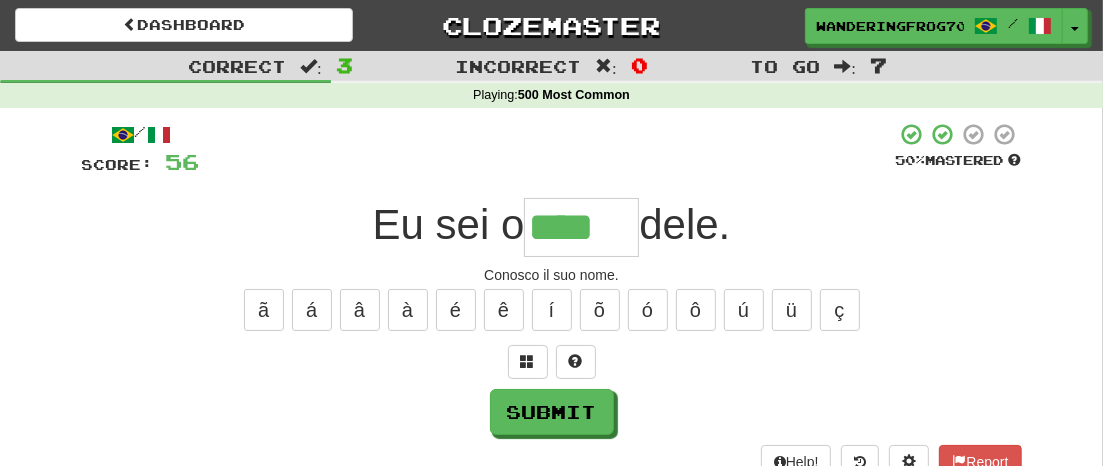 type on "****" 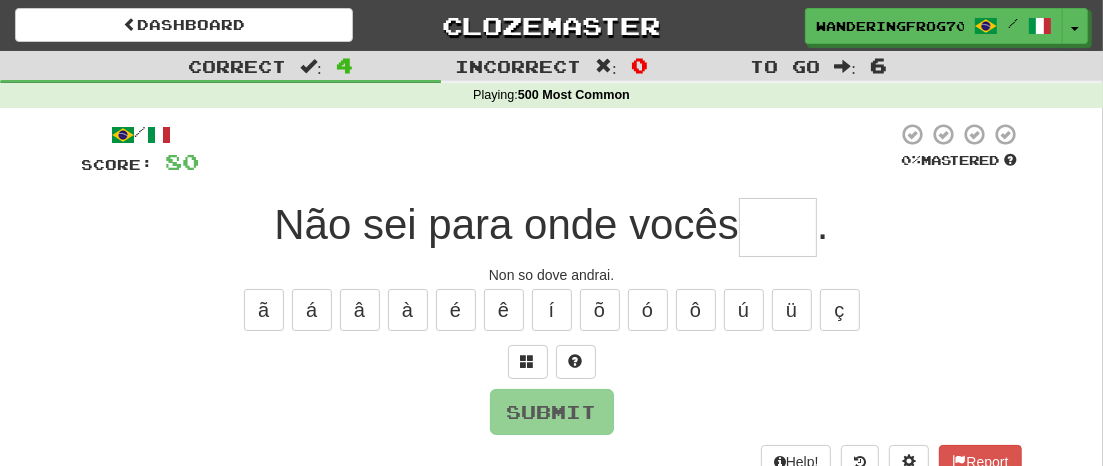 type on "*" 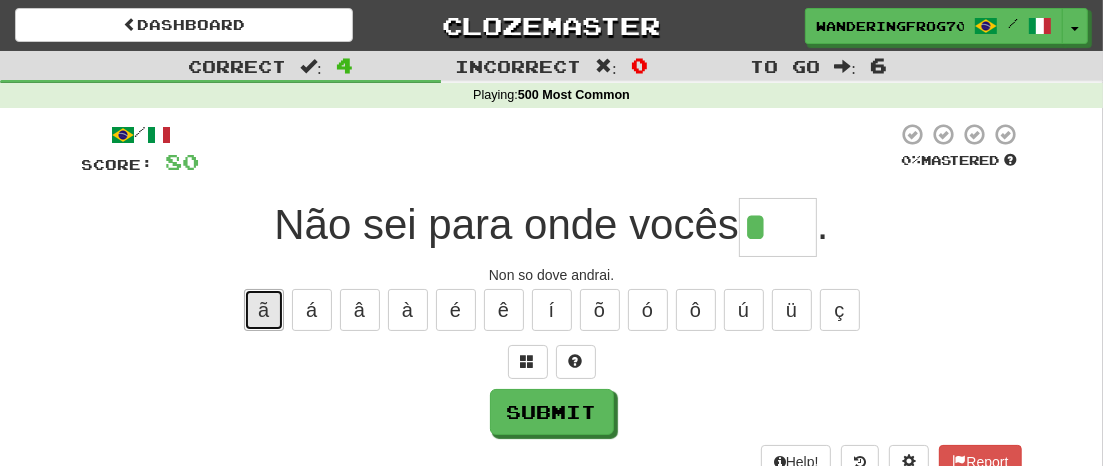 click on "ã" at bounding box center [264, 310] 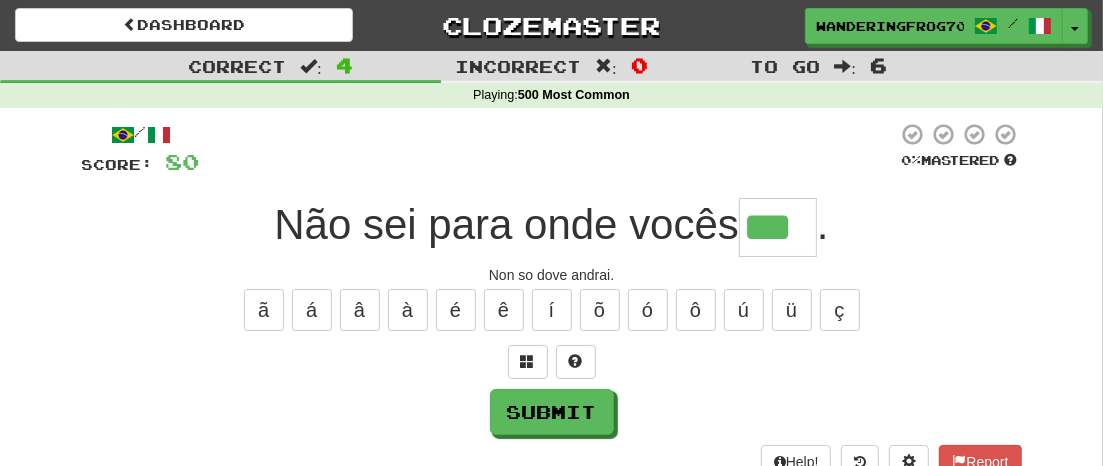 type on "***" 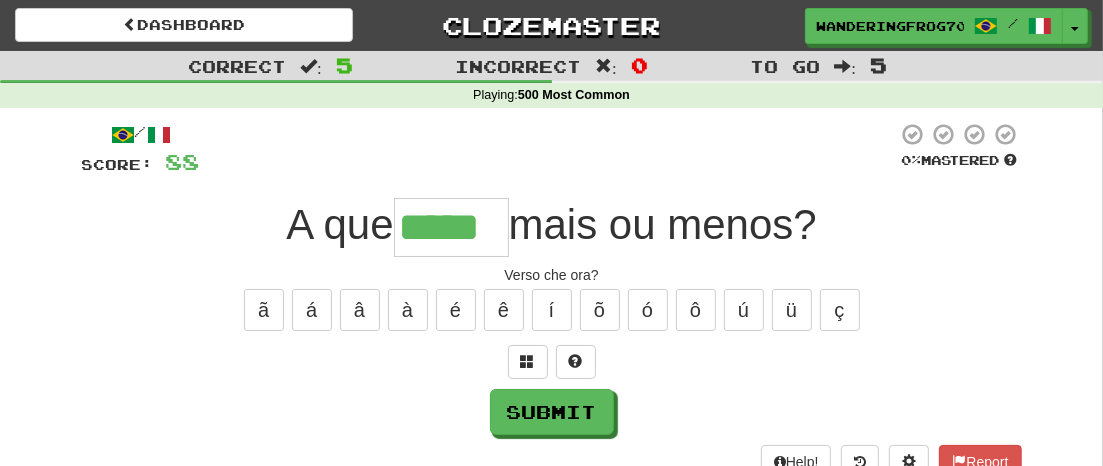 type on "*****" 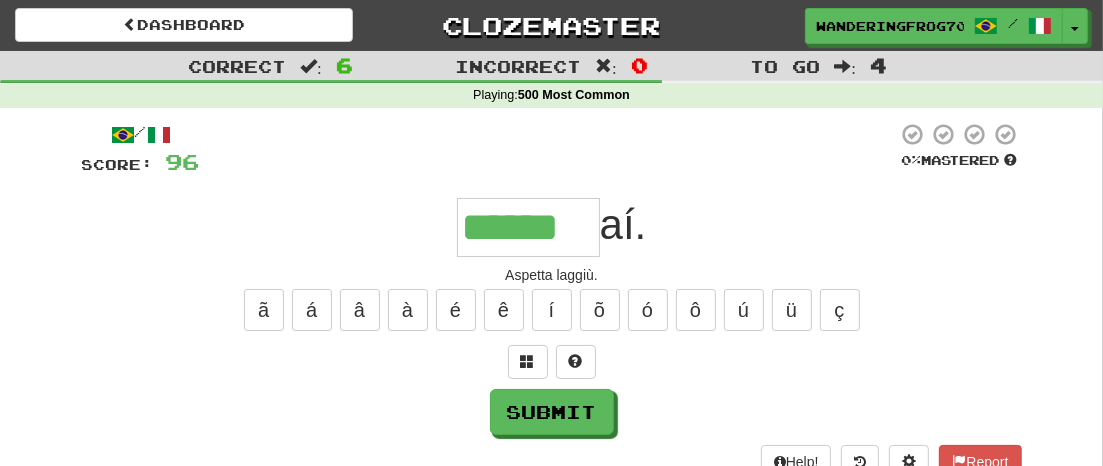 type on "******" 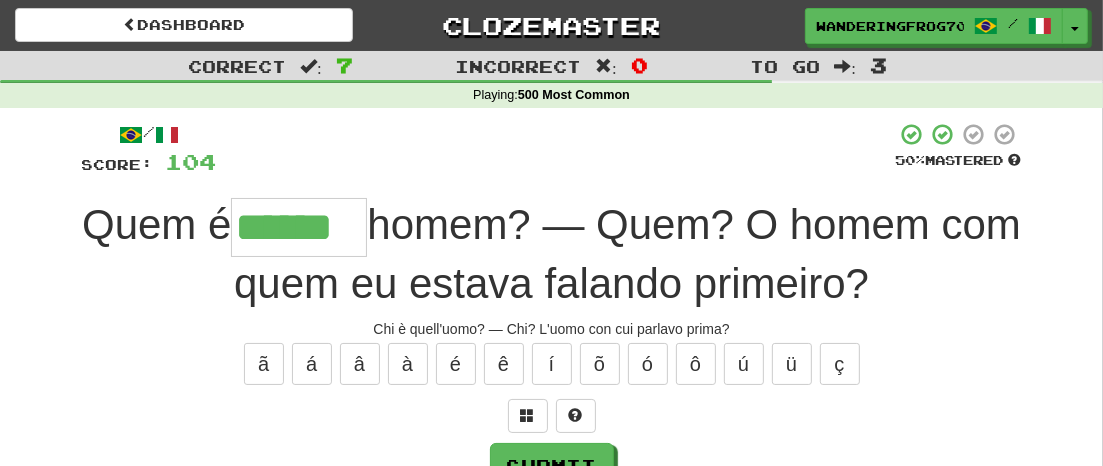type on "******" 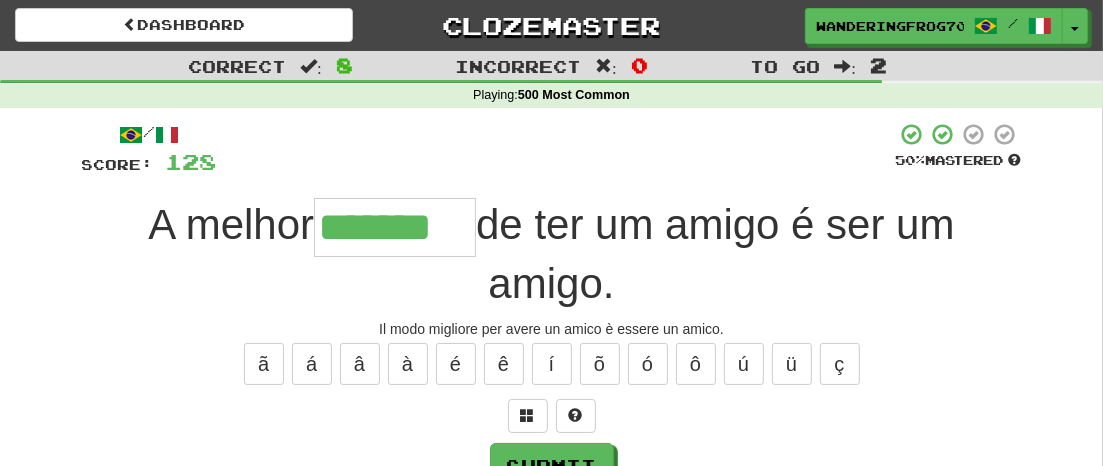type on "*******" 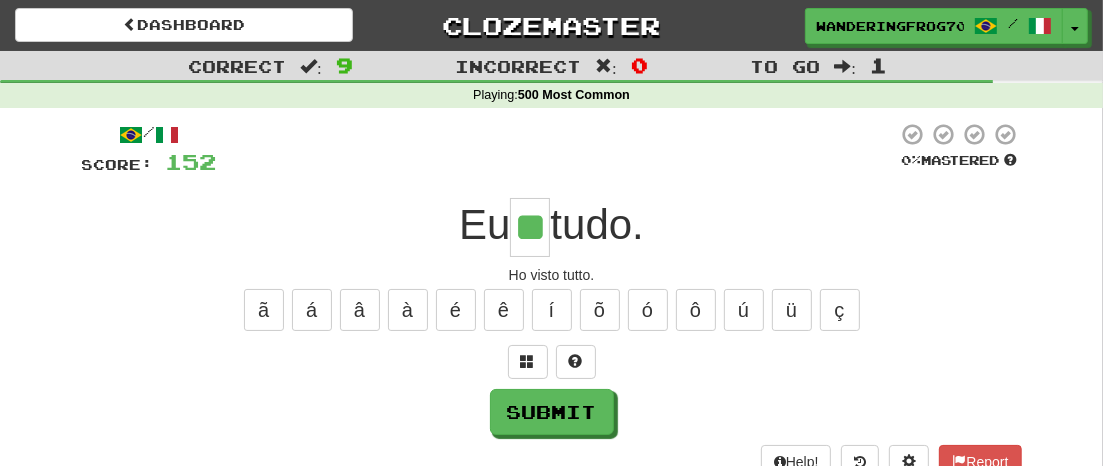 type on "**" 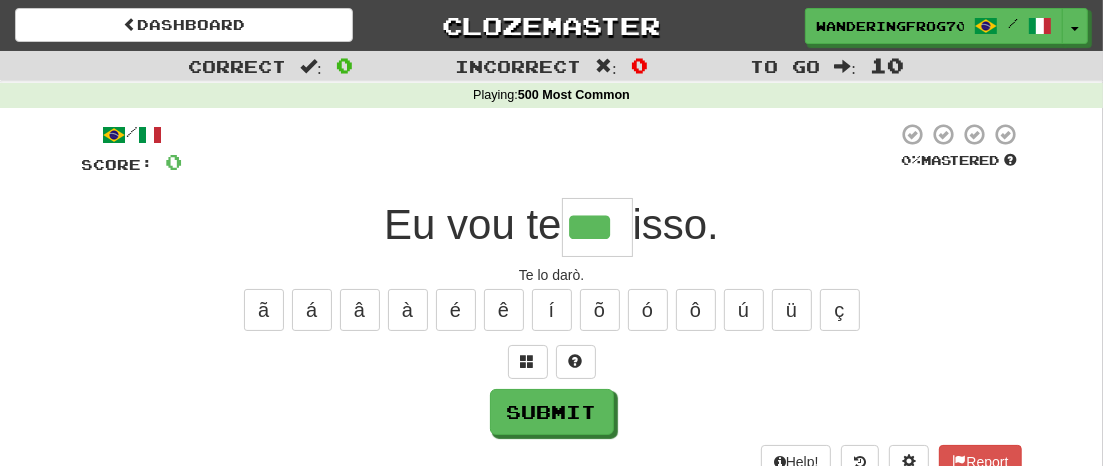 type on "***" 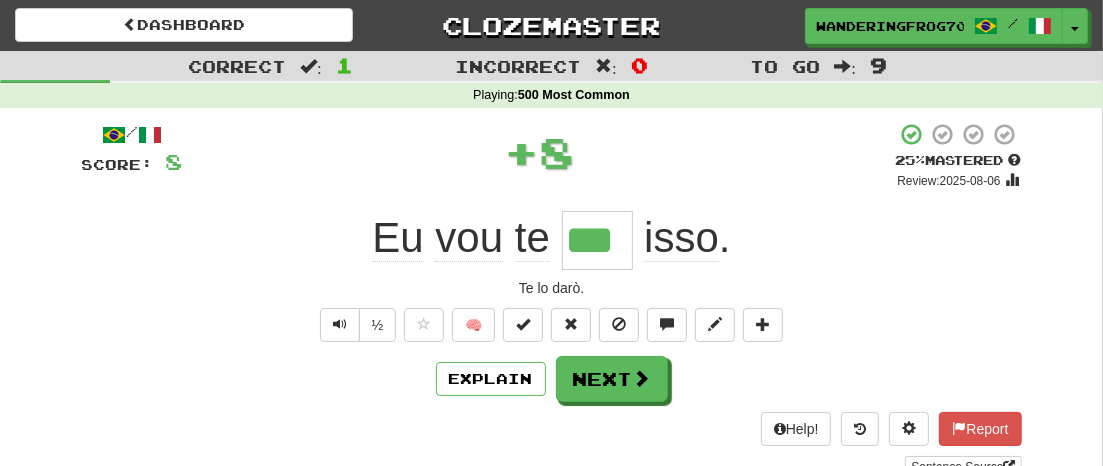 type 